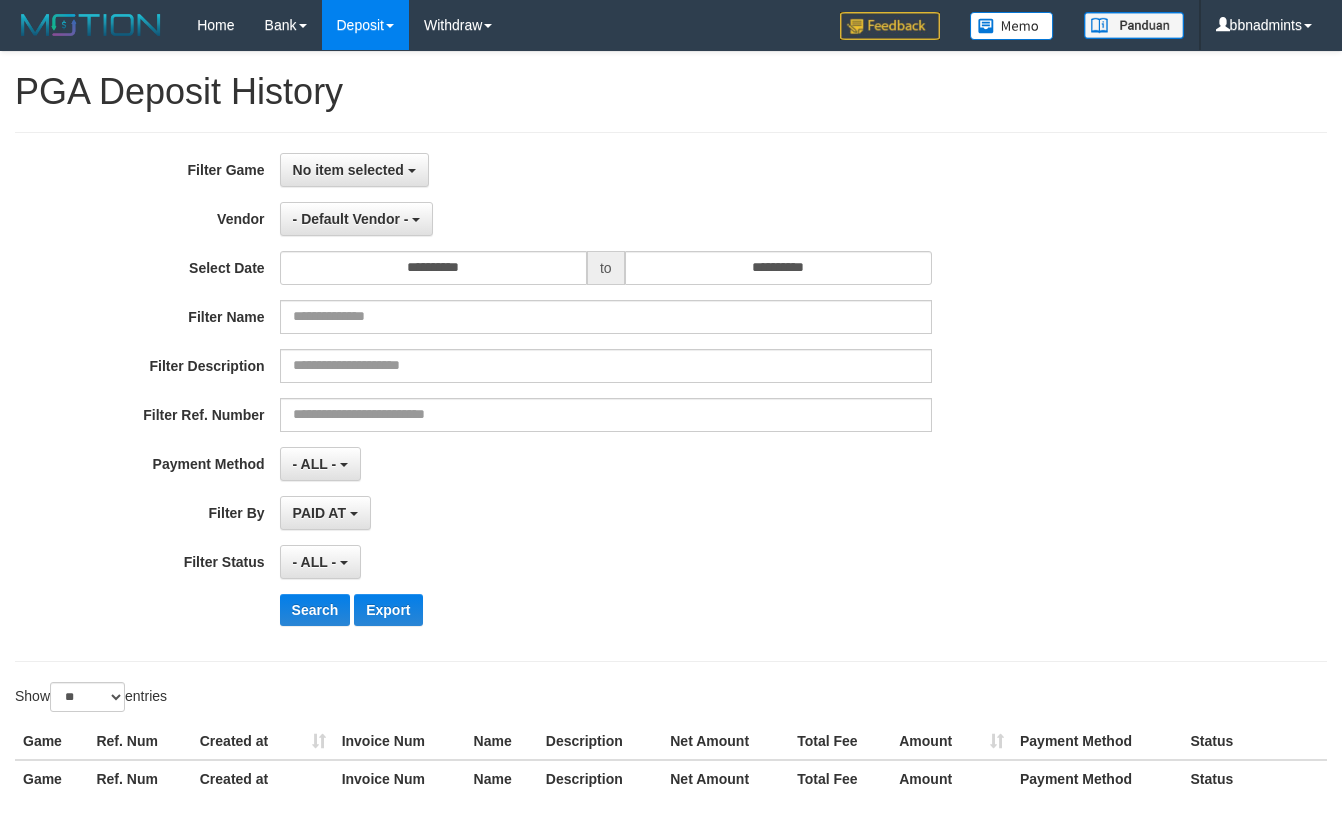 select 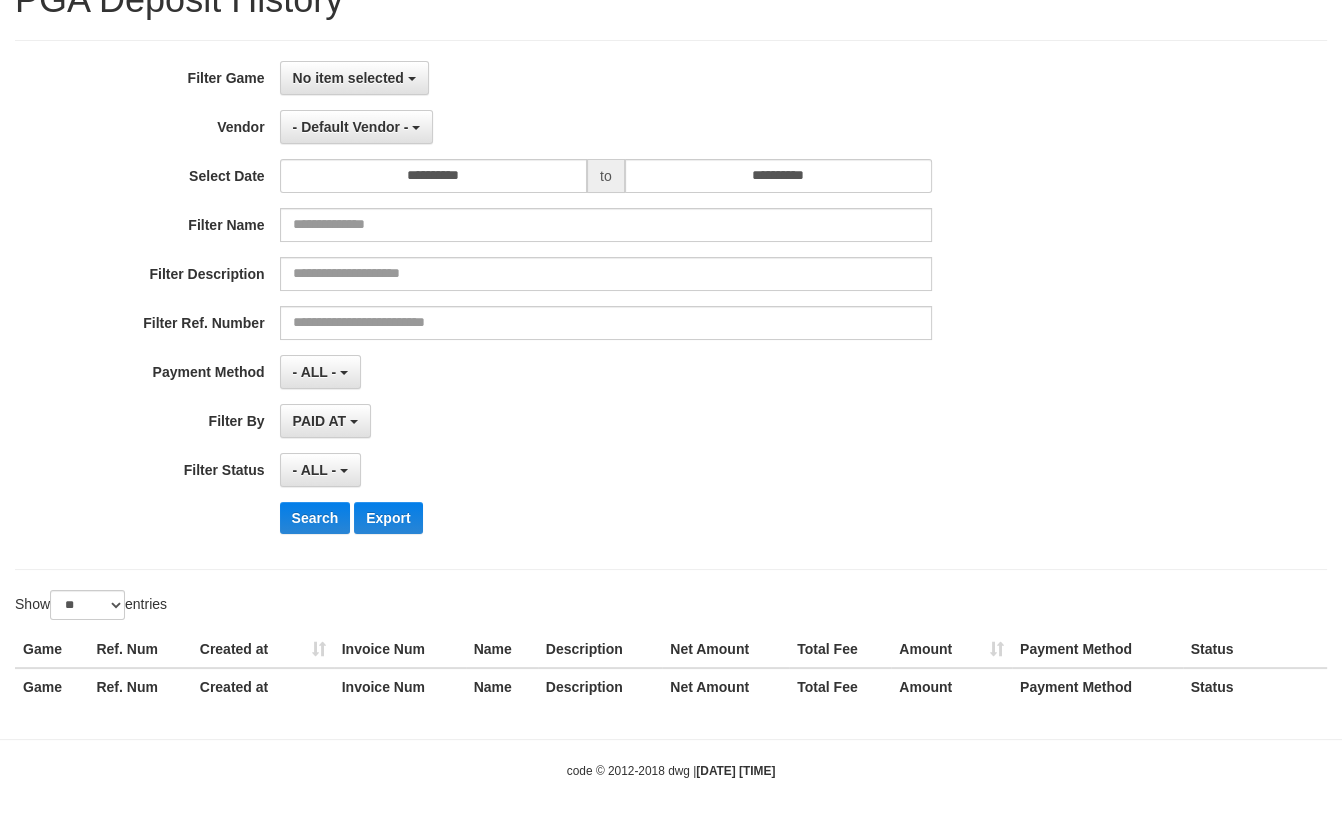 scroll, scrollTop: 0, scrollLeft: 0, axis: both 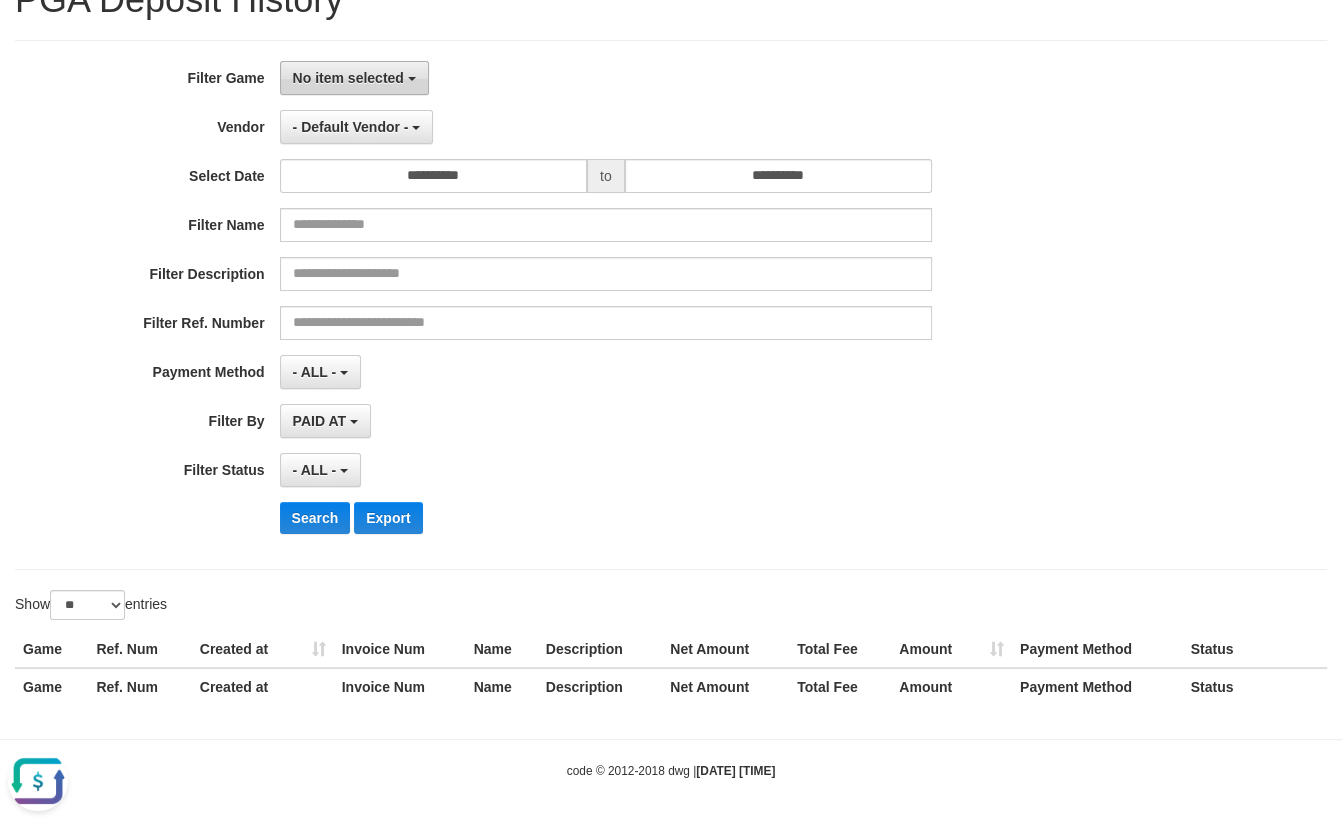 click on "No item selected" at bounding box center (348, 78) 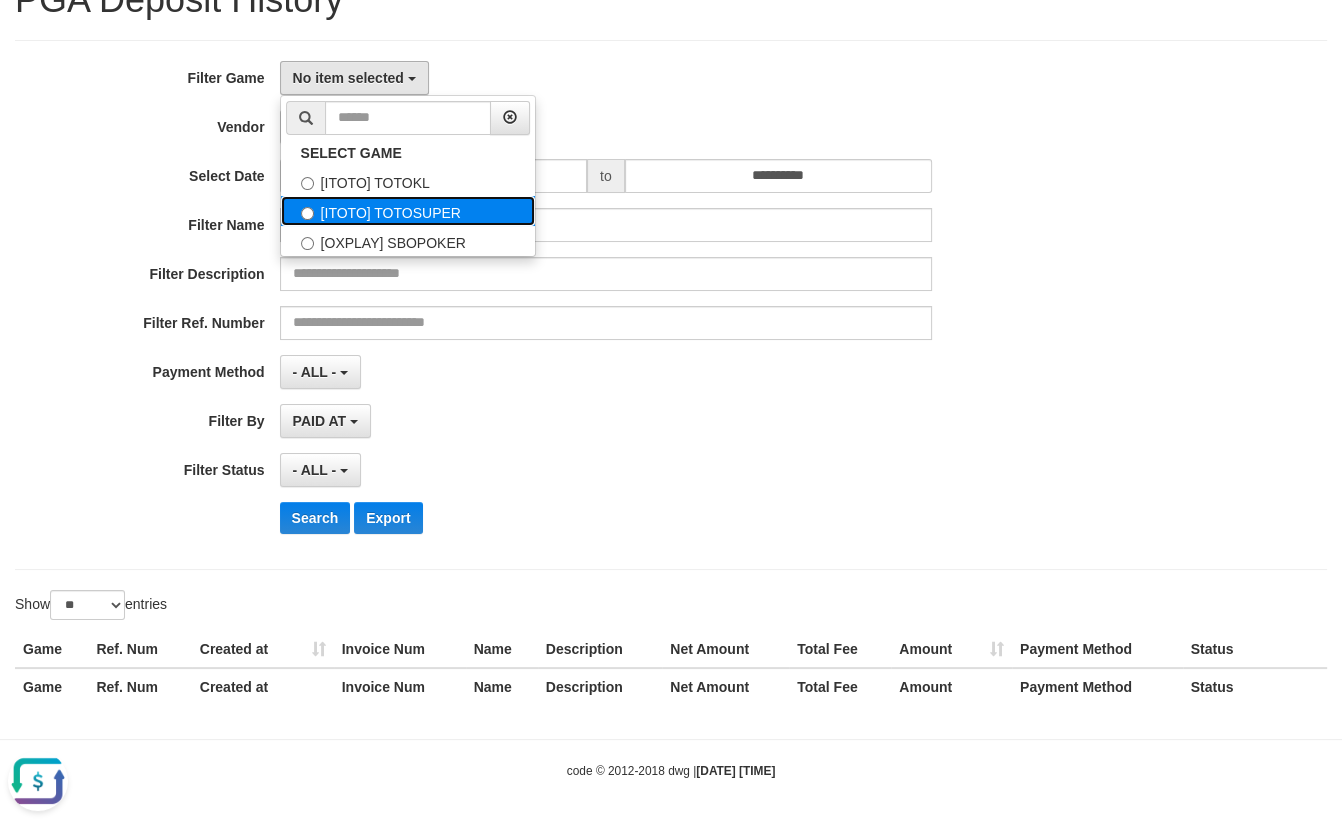 click on "[ITOTO] TOTOSUPER" at bounding box center [408, 211] 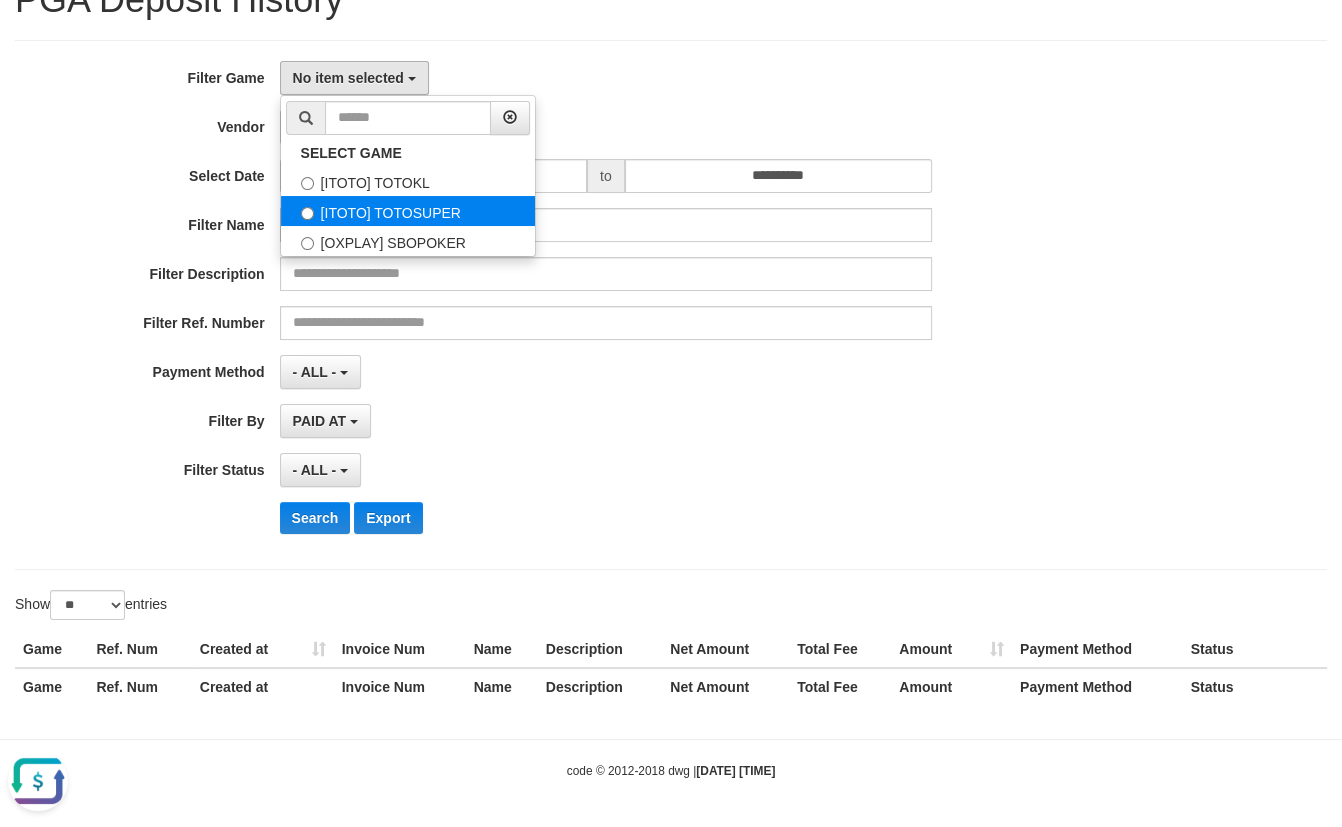 select on "***" 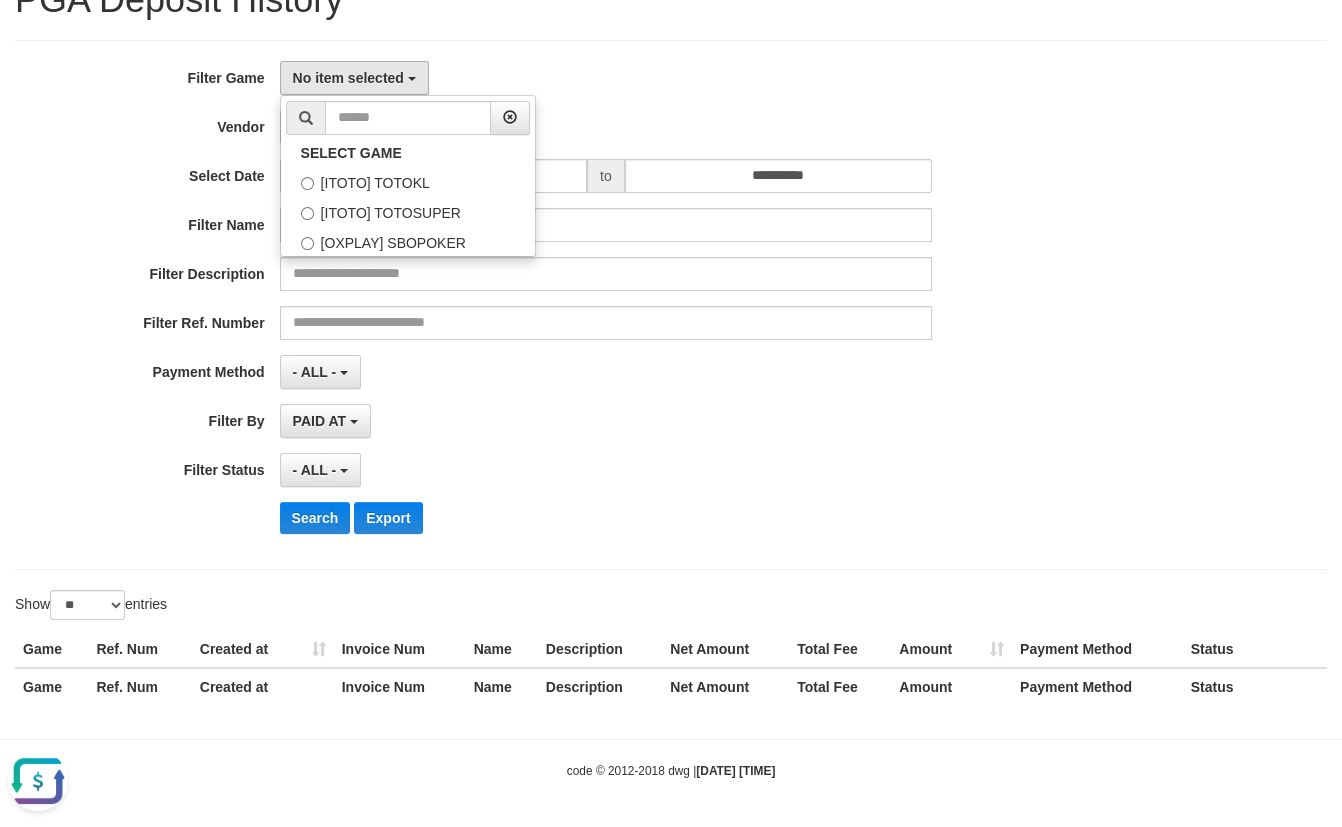 scroll, scrollTop: 35, scrollLeft: 0, axis: vertical 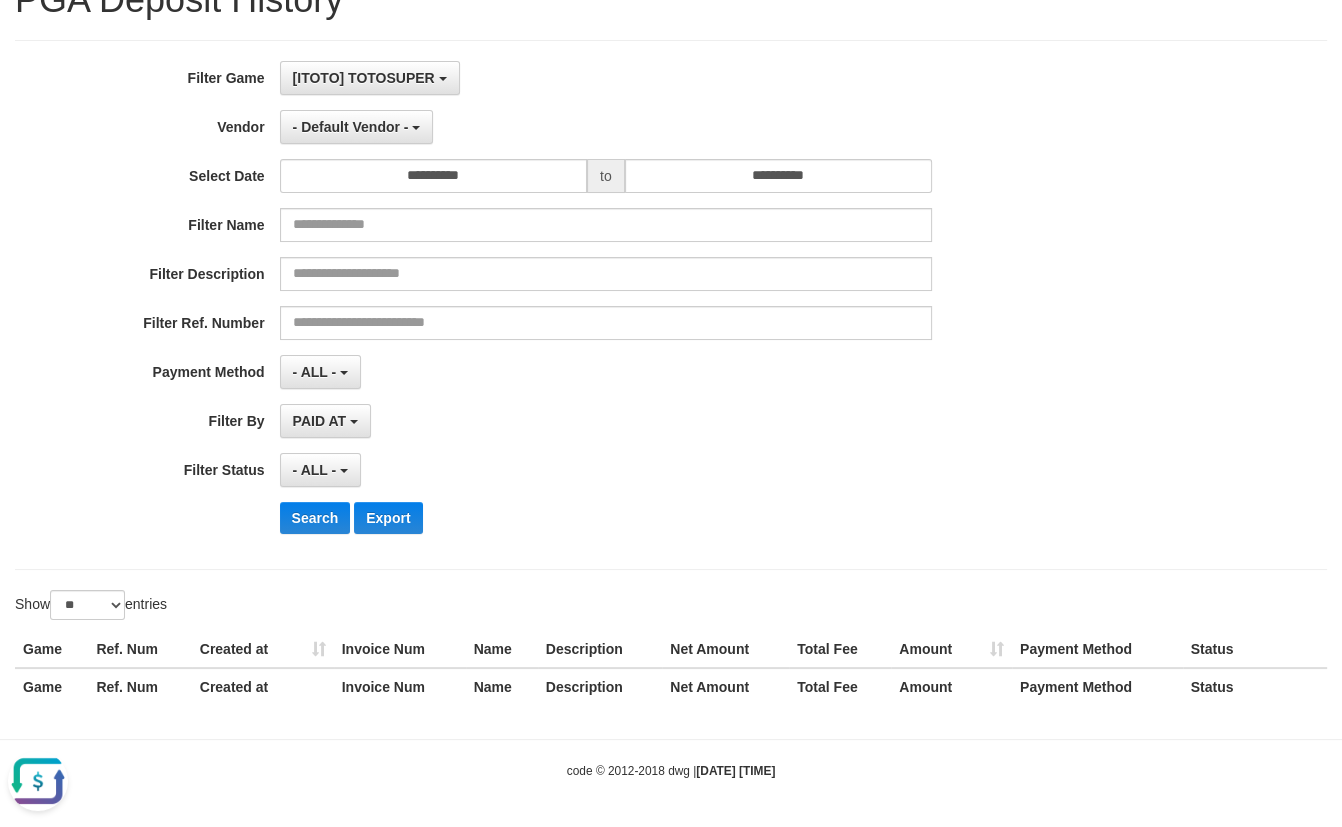 click on "**********" at bounding box center [559, 305] 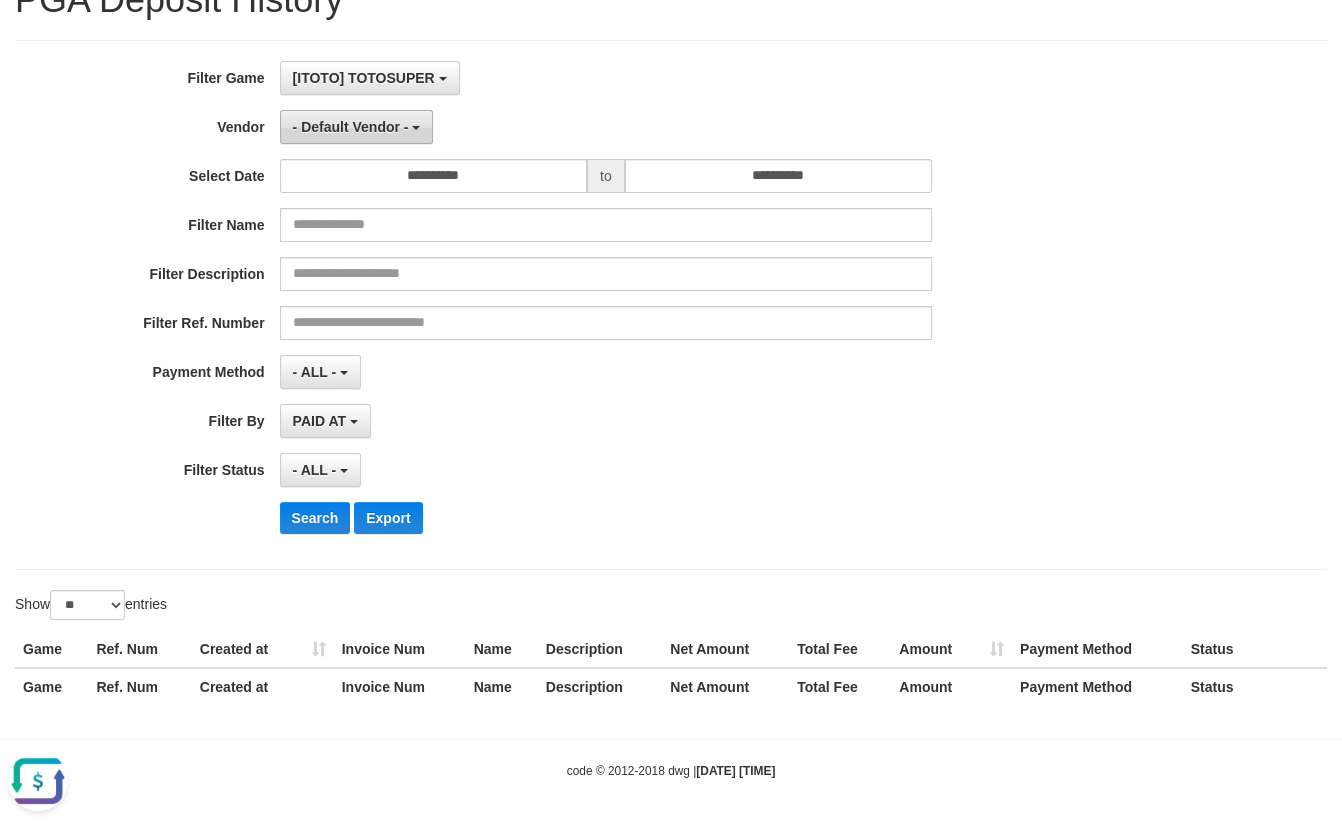 click on "- Default Vendor -" at bounding box center [357, 127] 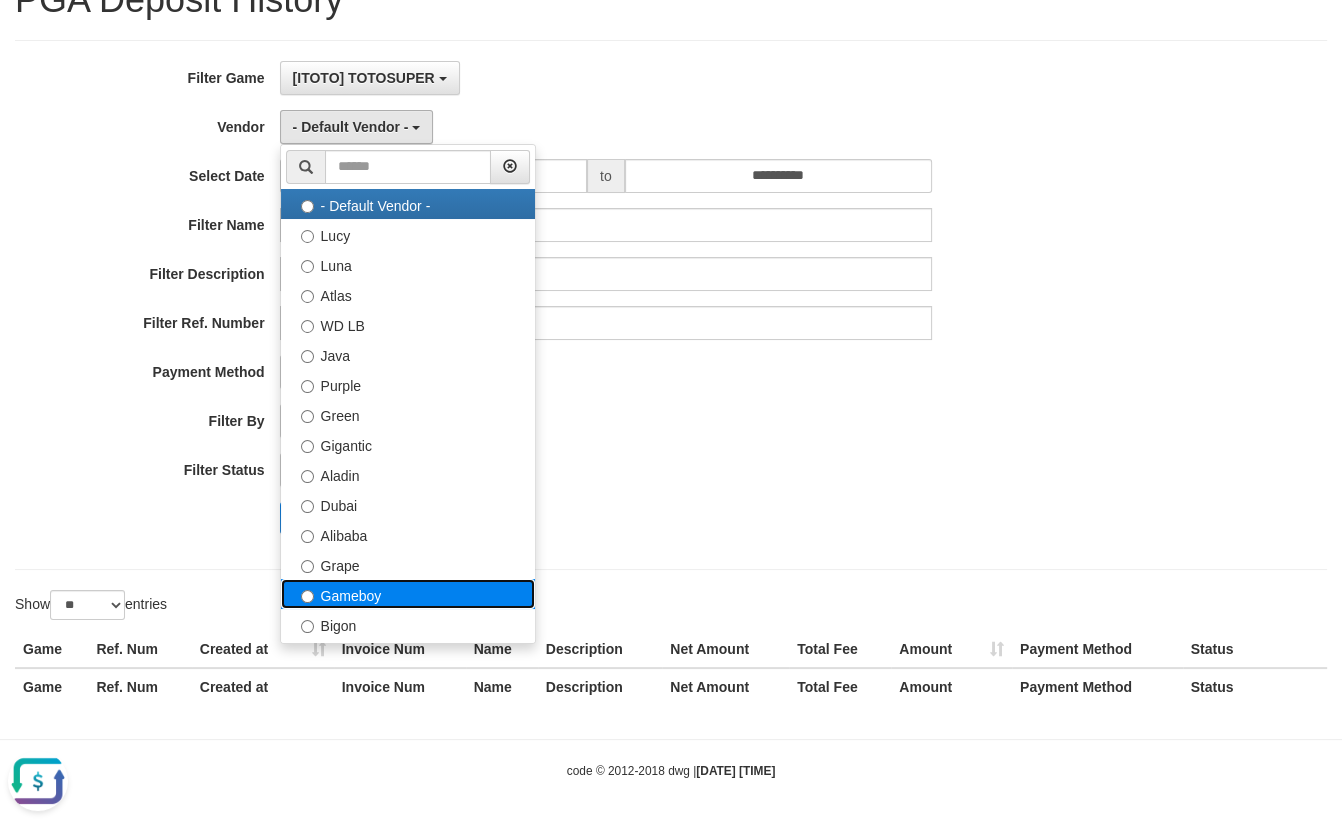 click on "Gameboy" at bounding box center (408, 594) 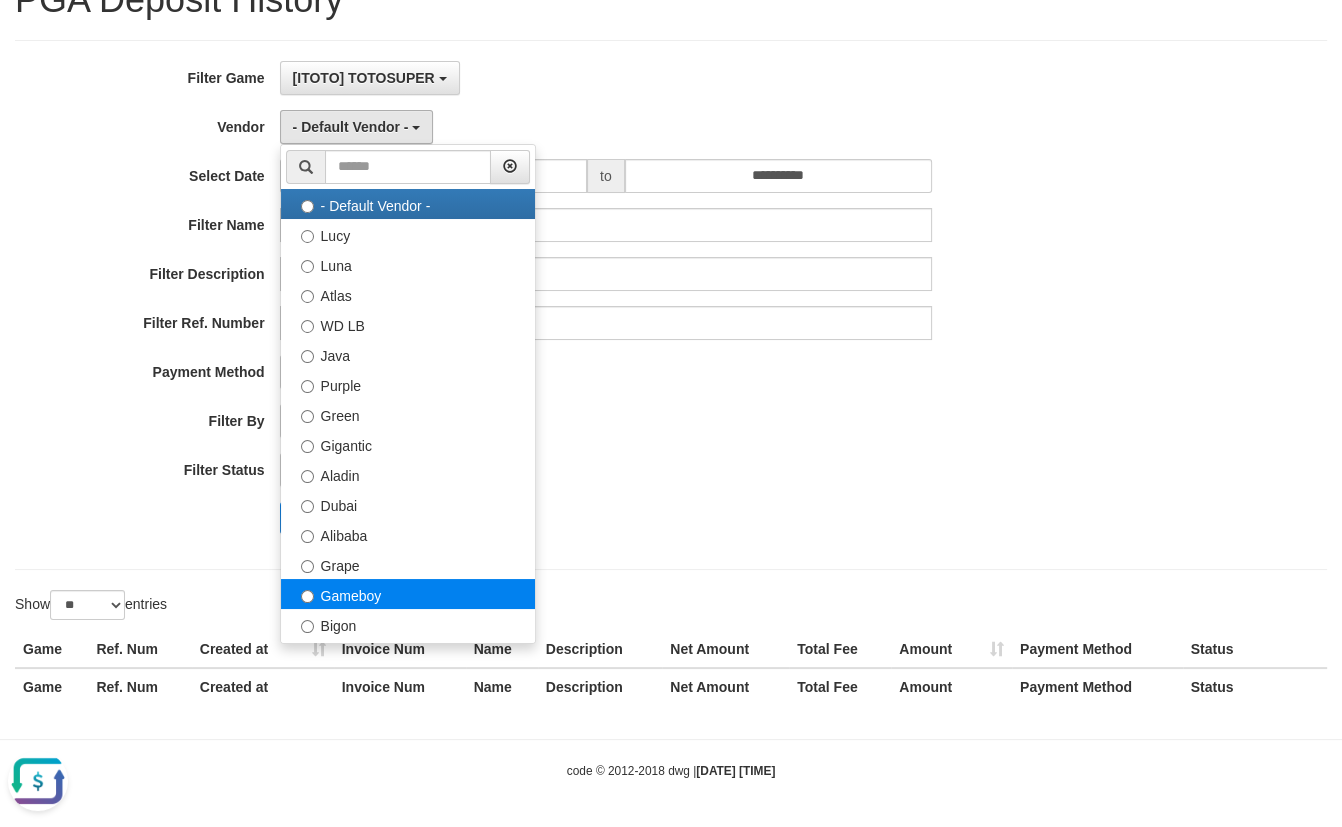 select on "**********" 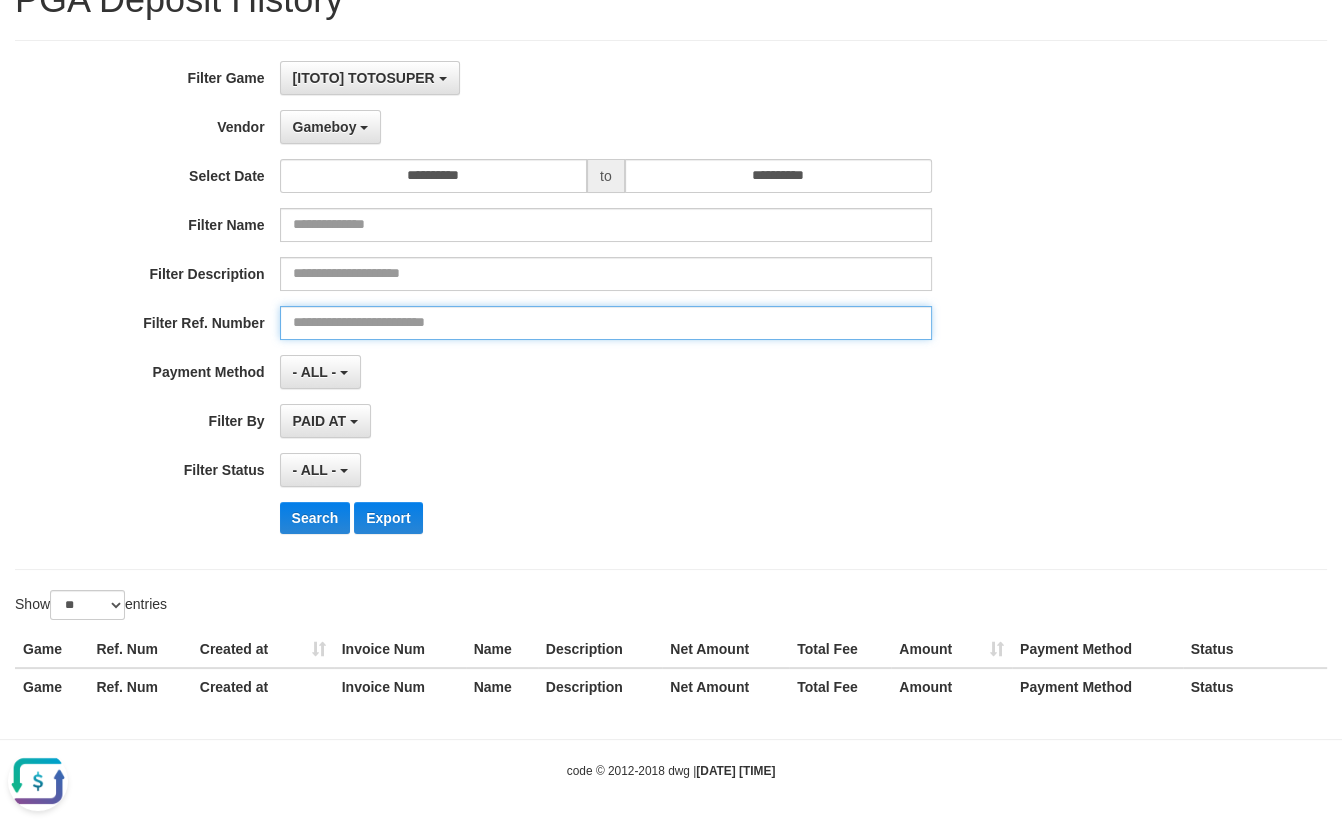 click at bounding box center (606, 323) 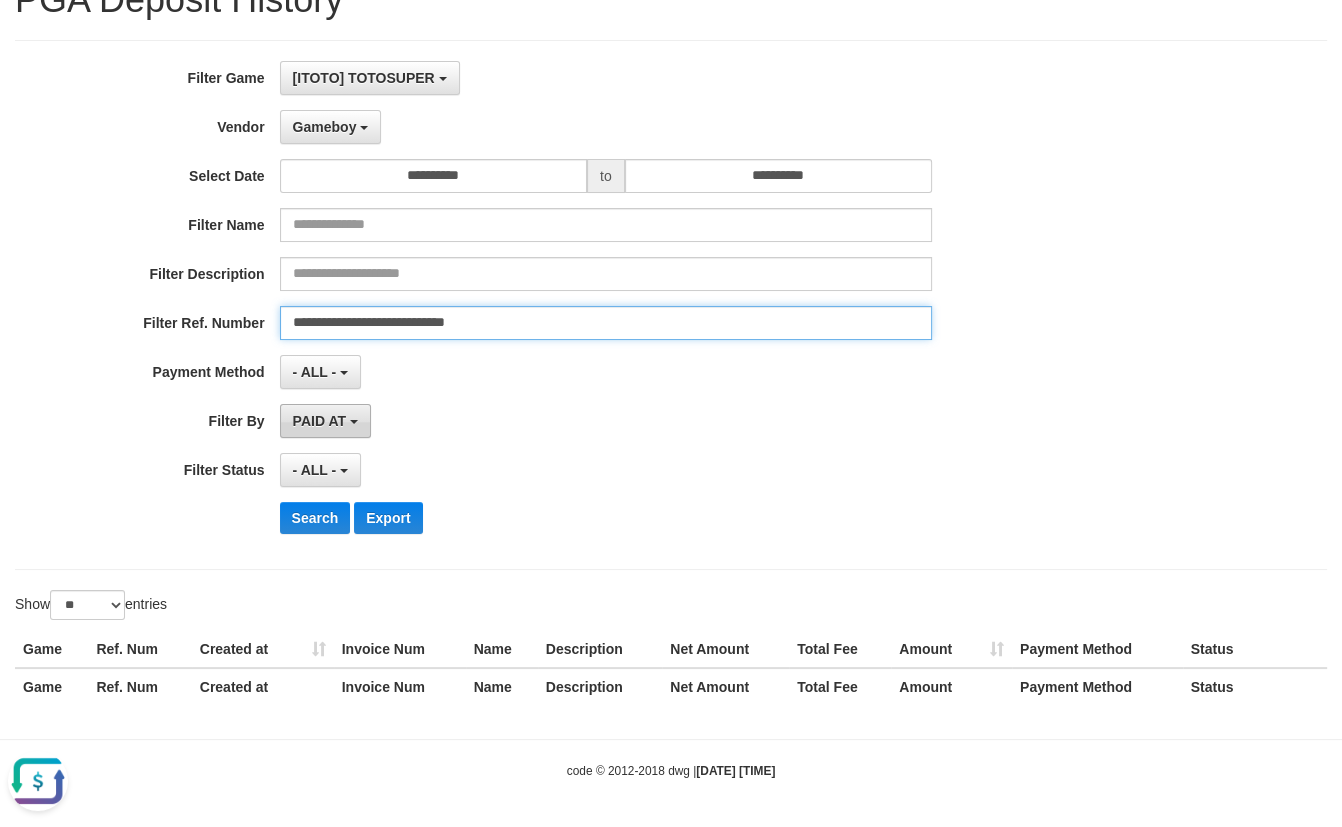 type on "**********" 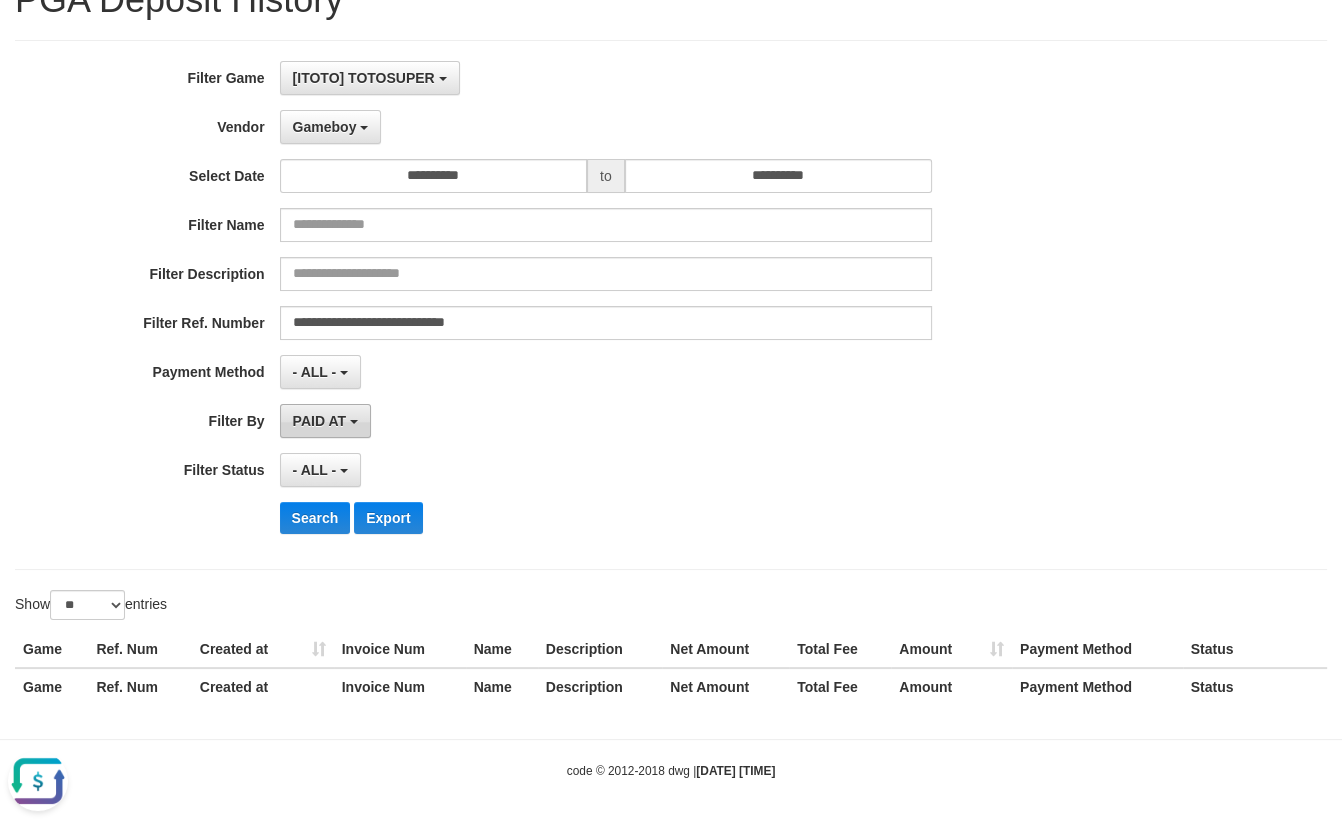 click on "PAID AT" at bounding box center (319, 421) 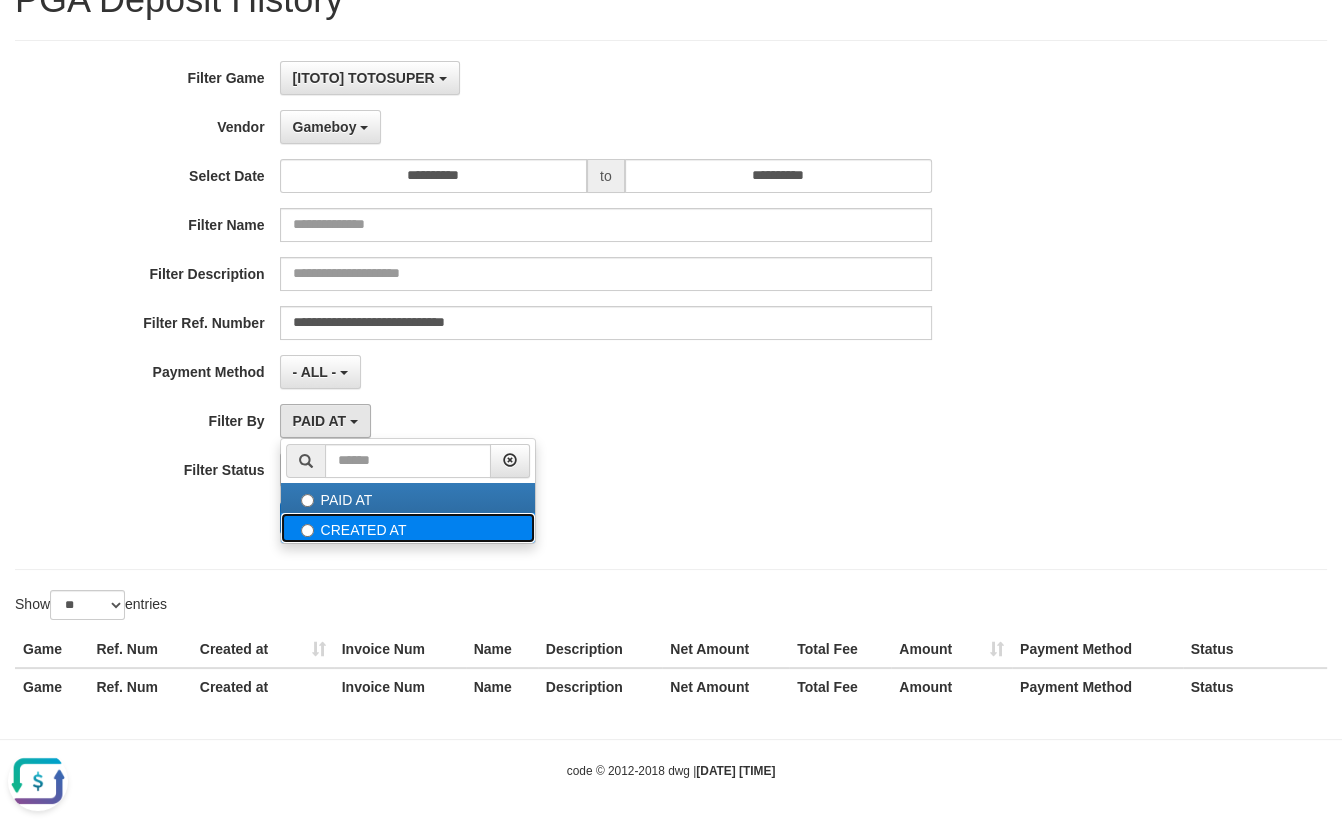 click on "CREATED AT" at bounding box center [408, 528] 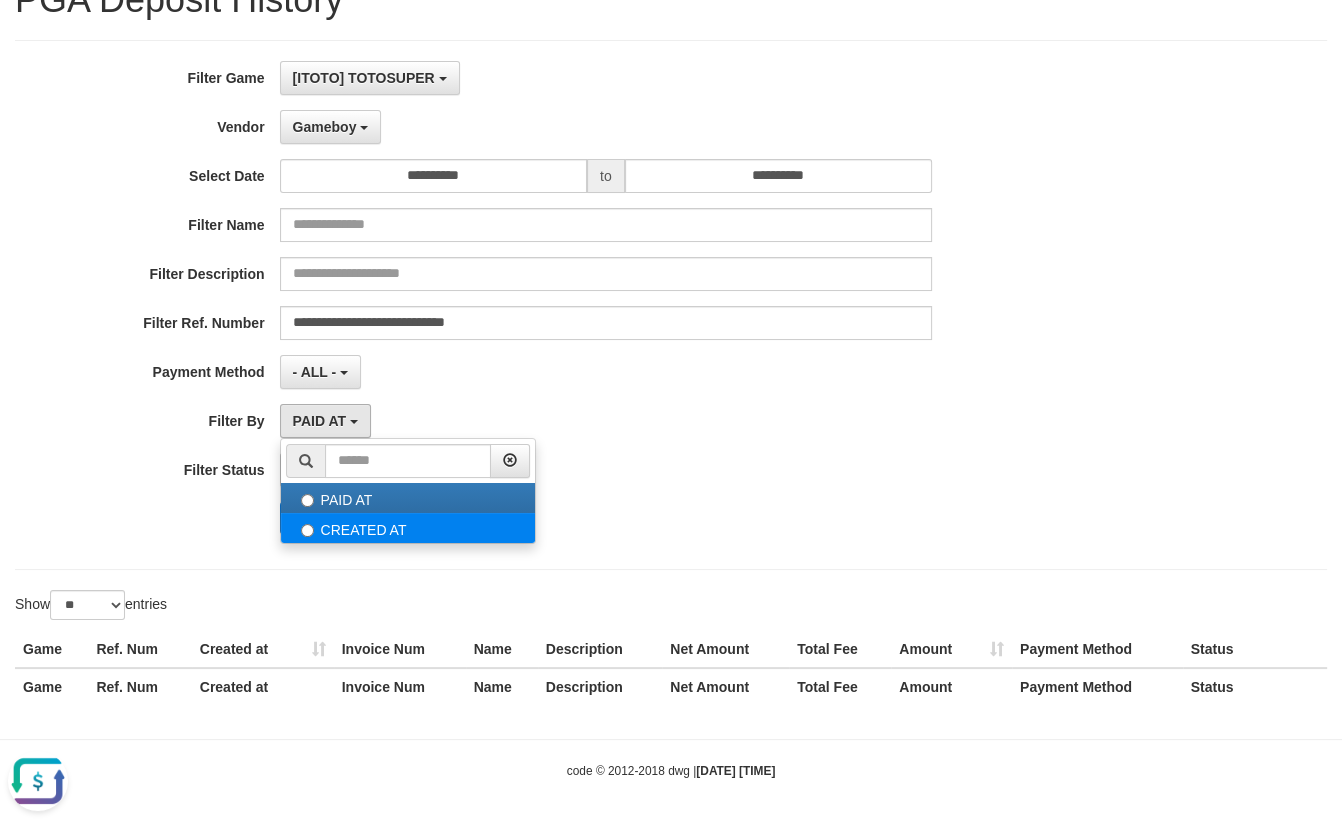 select on "*" 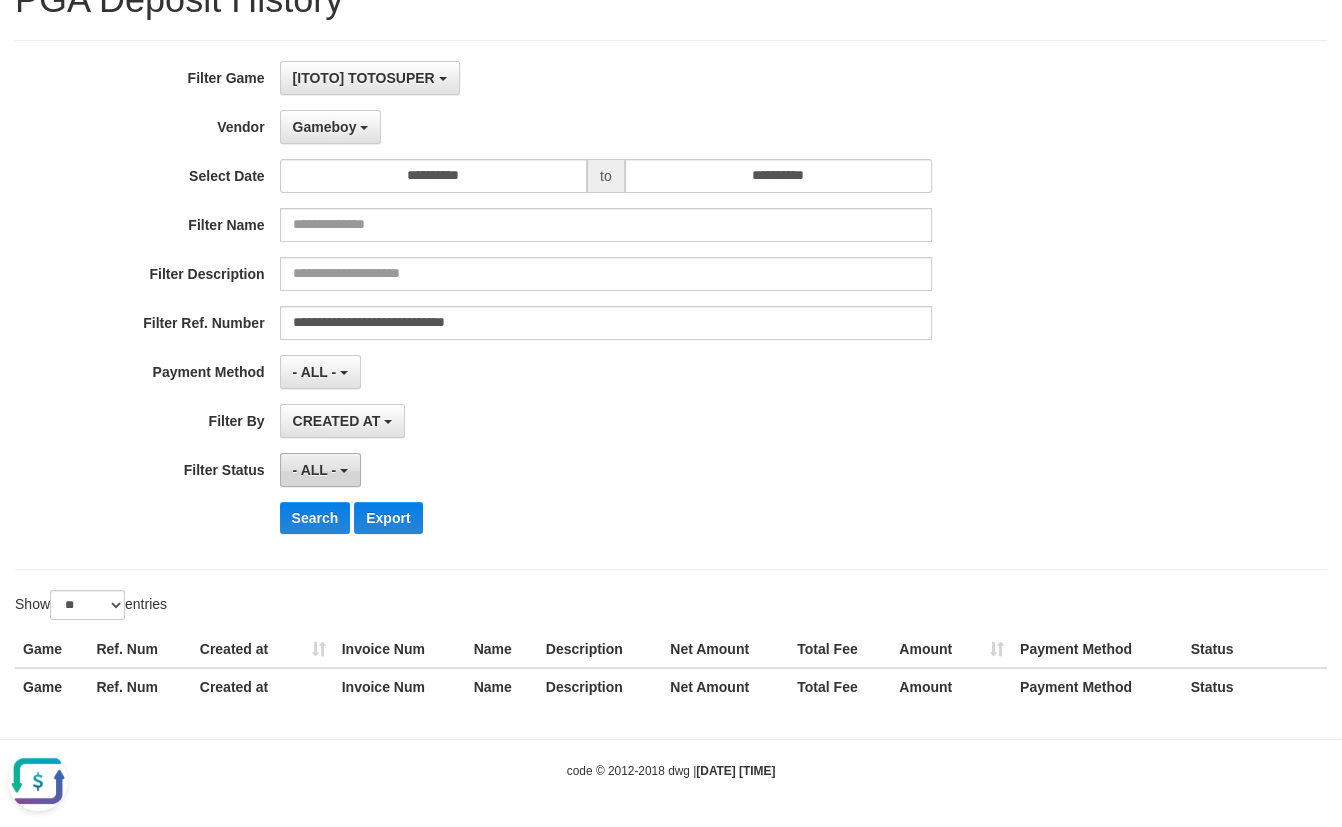 click on "- ALL -" at bounding box center (315, 470) 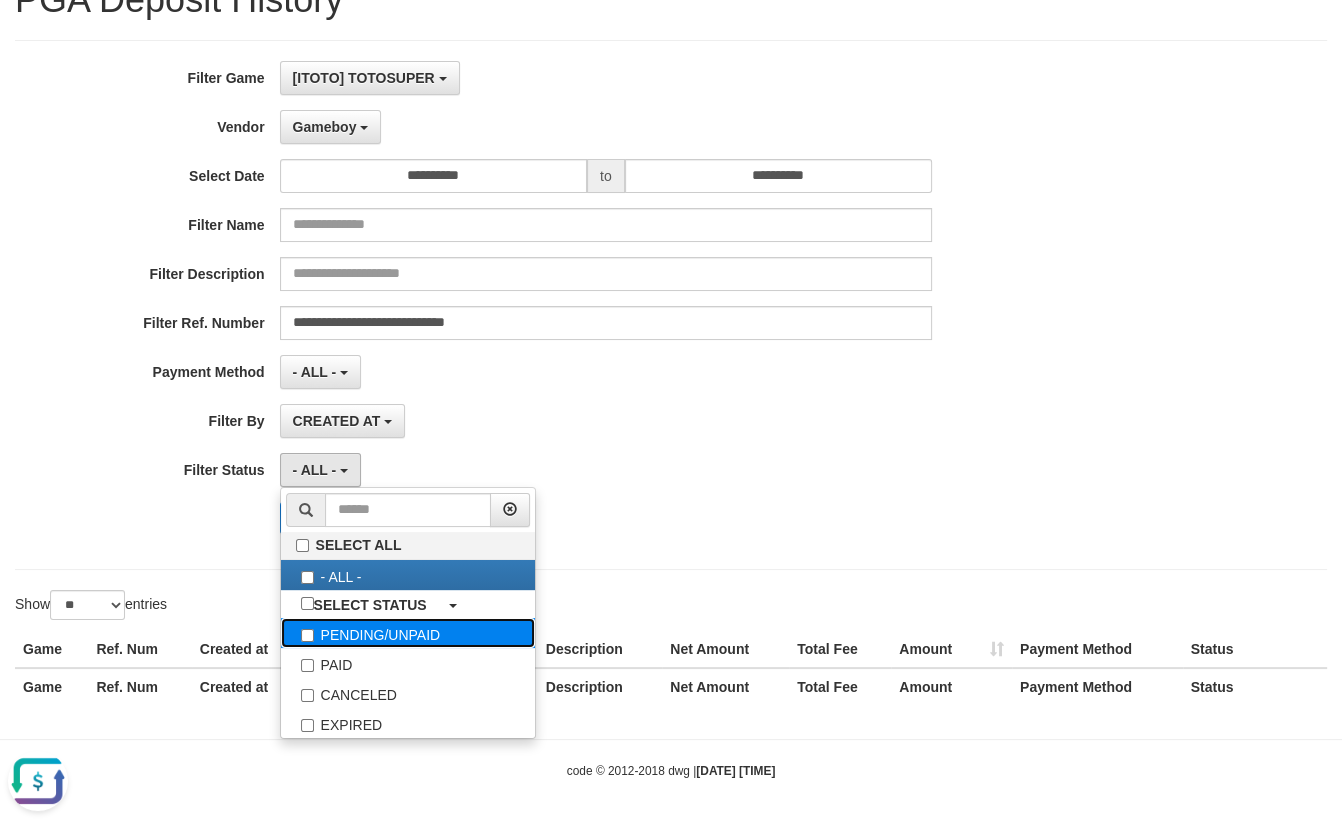click on "PENDING/UNPAID" at bounding box center (408, 633) 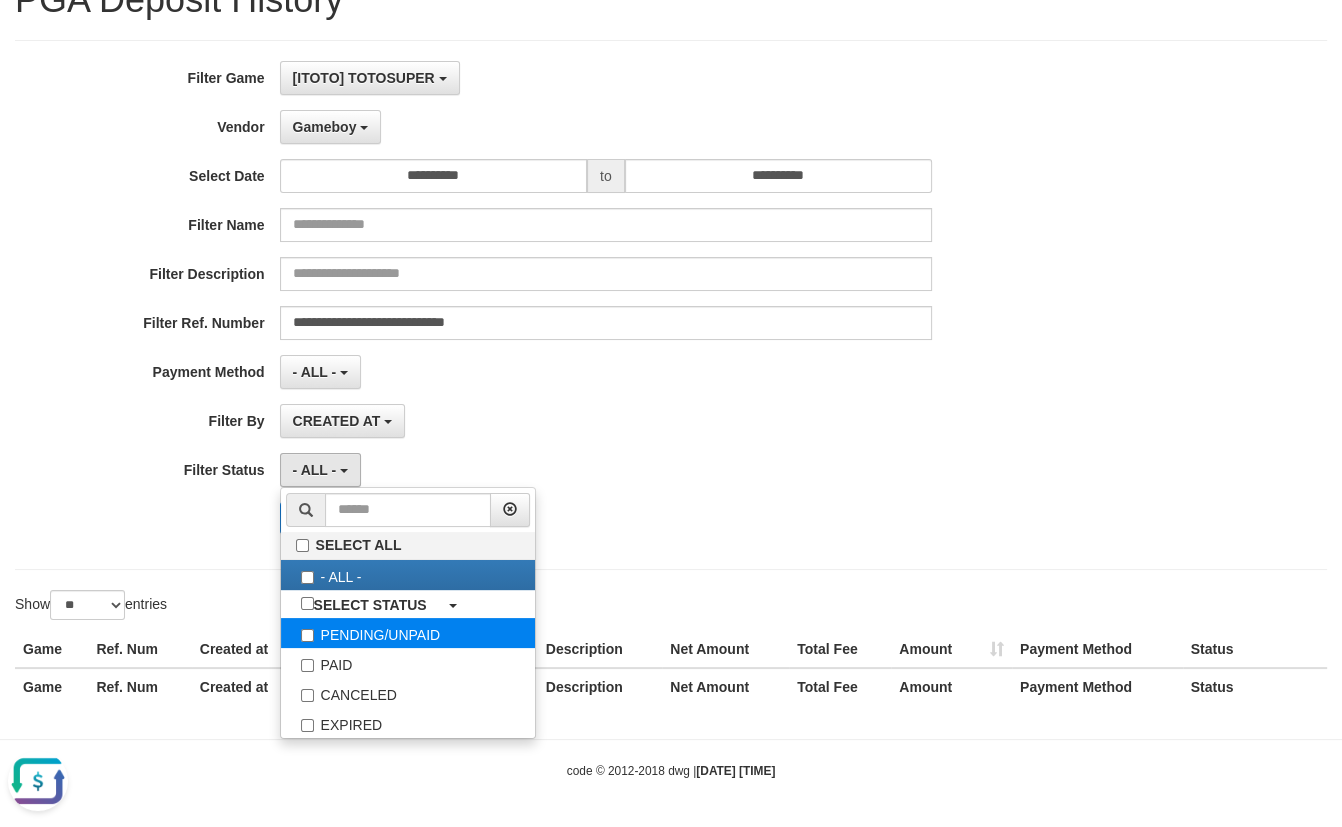 select on "*" 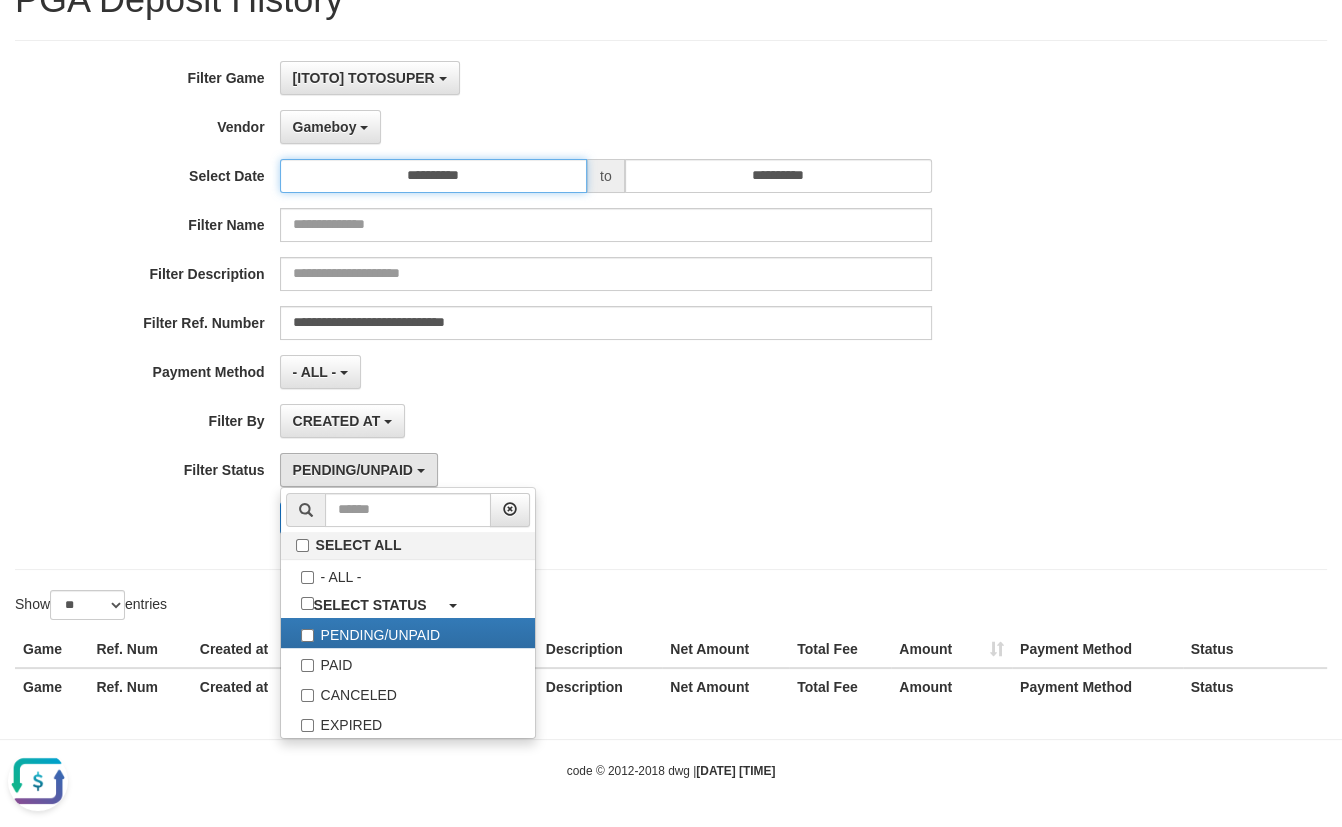 click on "**********" at bounding box center [433, 176] 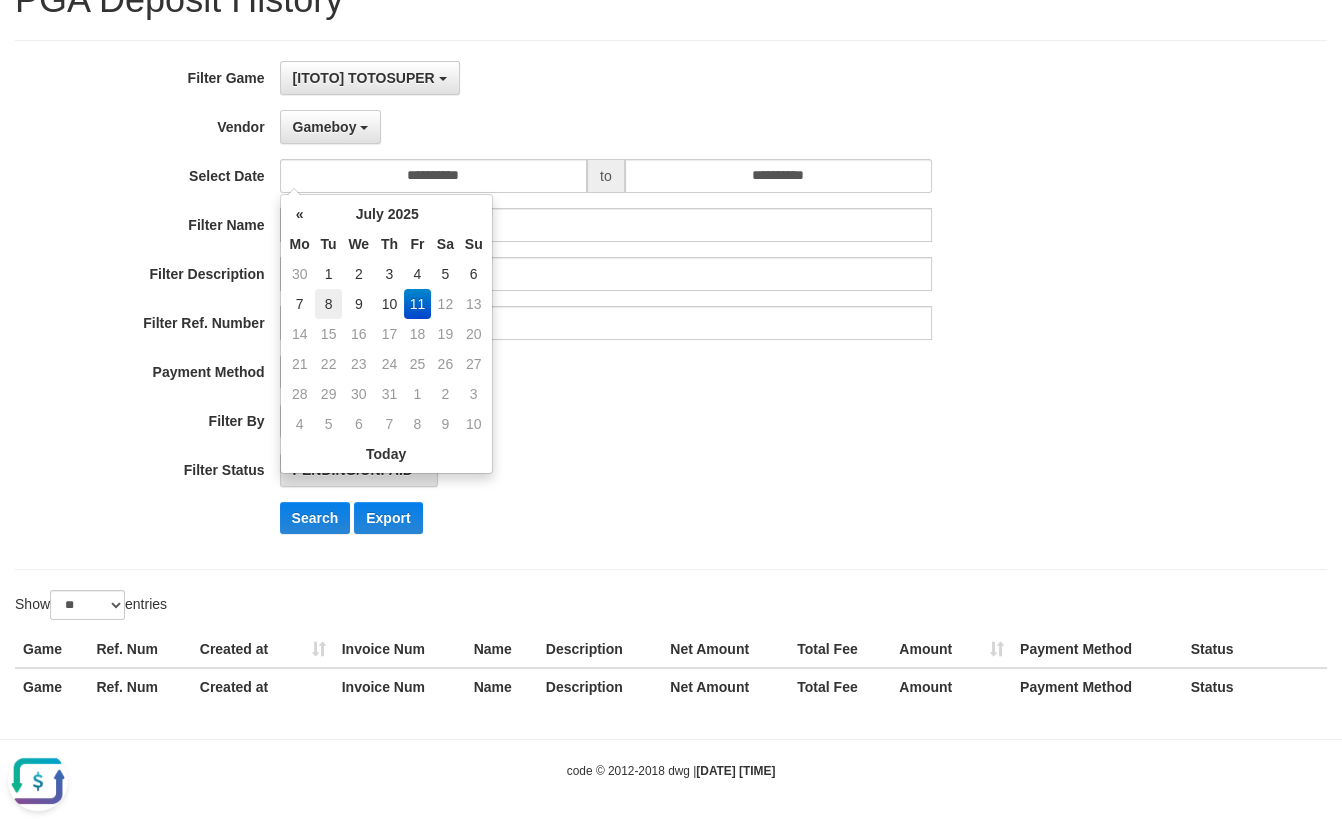 click on "8" at bounding box center (329, 304) 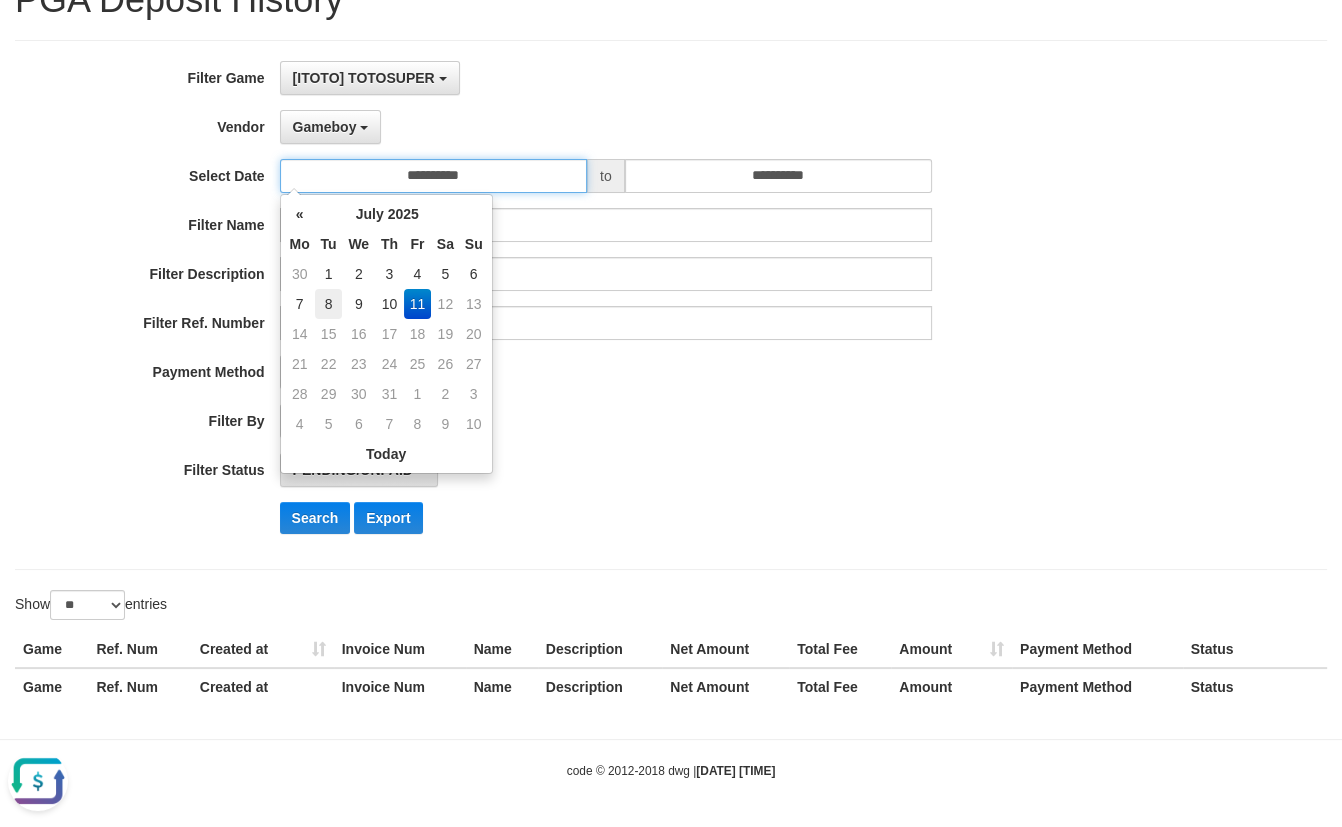 type on "**********" 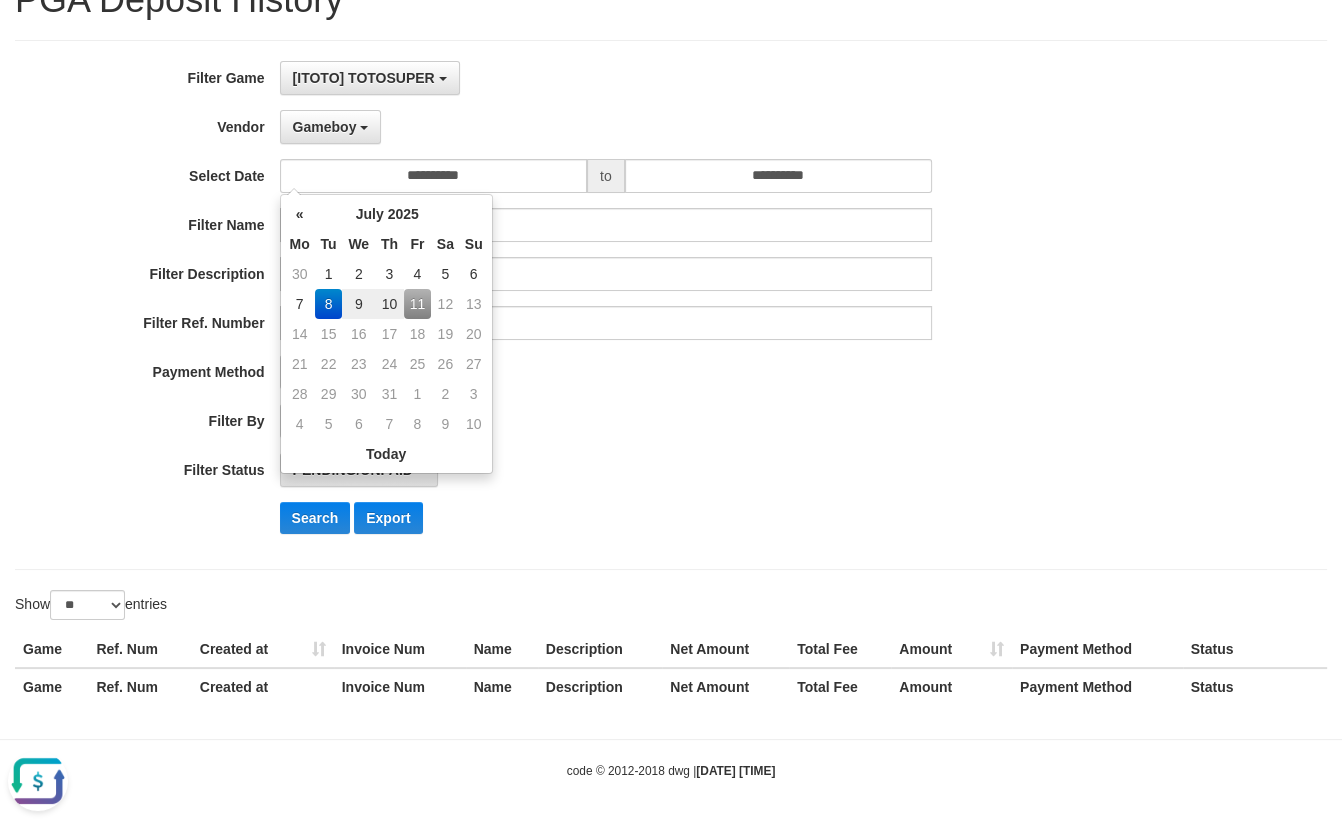 click on "- ALL -    SELECT ALL  - ALL -  SELECT PAYMENT METHOD
Mandiri
BNI
OVO
CIMB
BRI
MAYBANK
PERMATA
DANAMON
INDOMARET
ALFAMART
GOPAY
CC
BCA
QRIS
SINARMAS
LINKAJA
SHOPEEPAY
ATMBERSAMA
DANA
ARTHAGRAHA
SAMPOERNA
OCBCNISP" at bounding box center [606, 372] 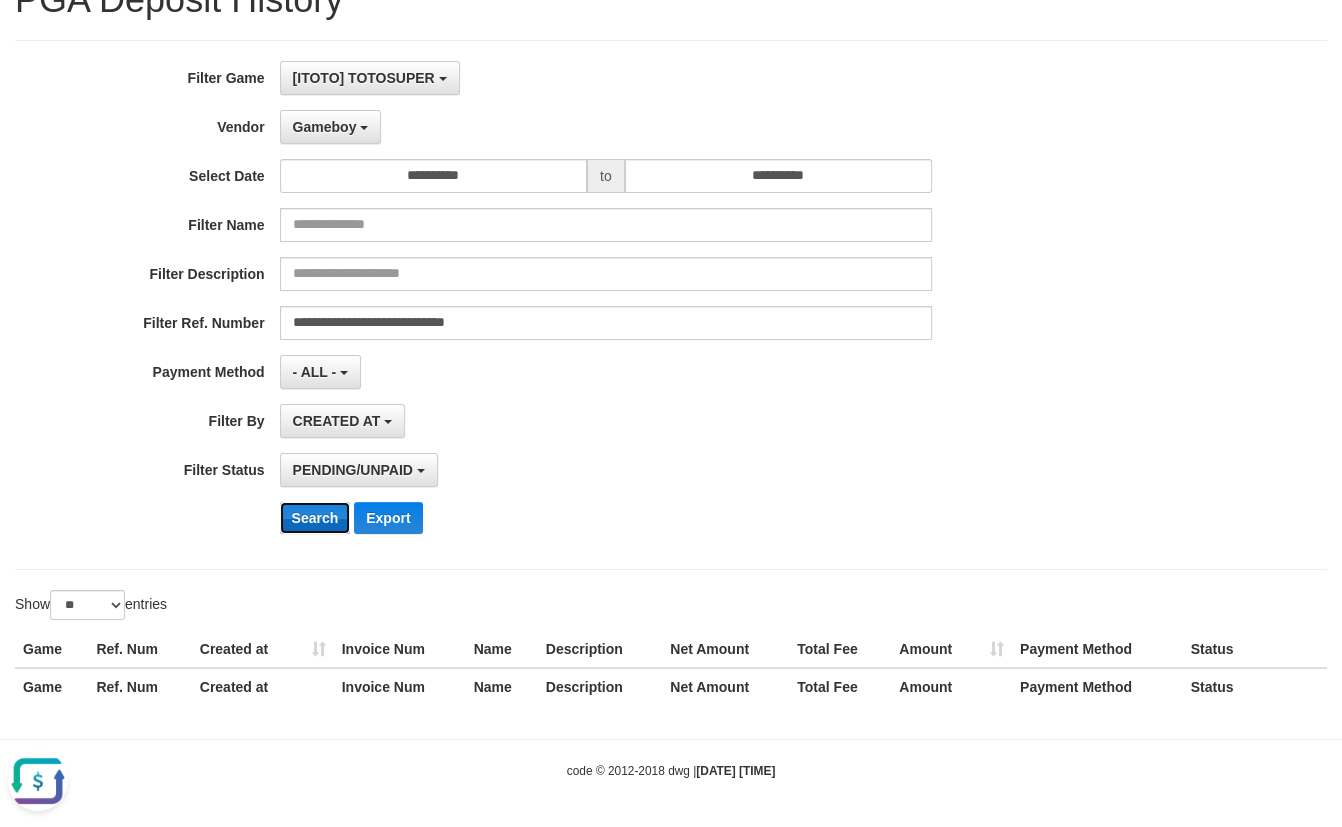 click on "Search" at bounding box center (315, 518) 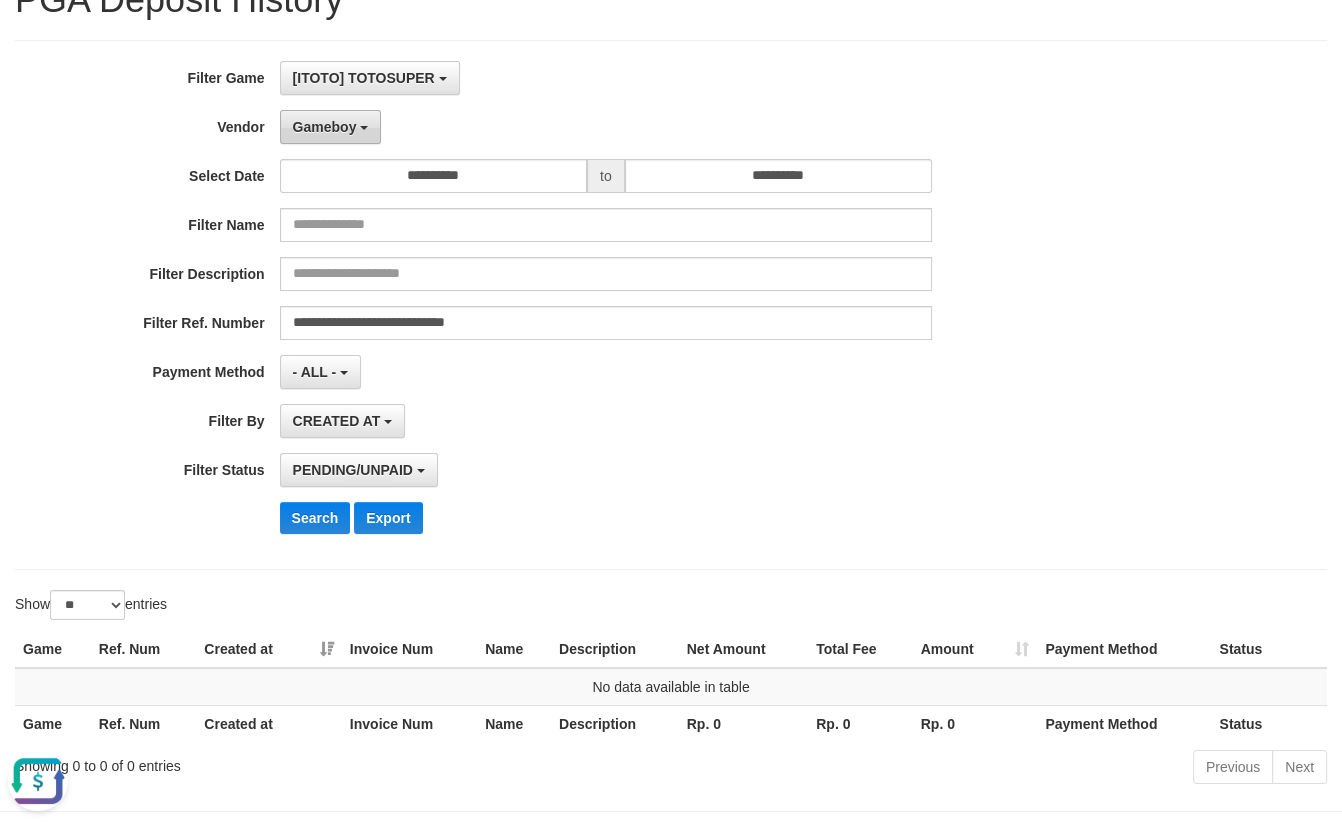 drag, startPoint x: 337, startPoint y: 129, endPoint x: 347, endPoint y: 135, distance: 11.661903 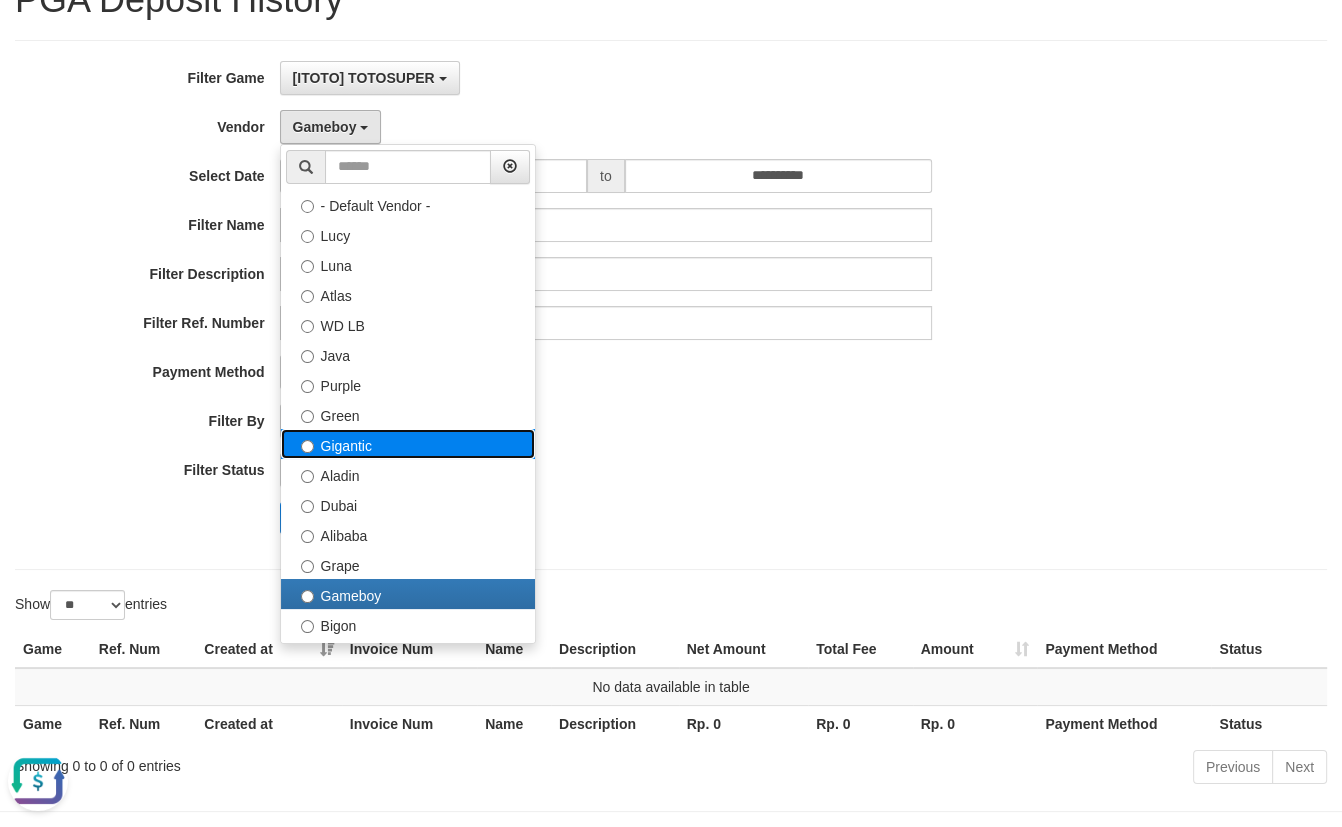 click on "Gigantic" at bounding box center (408, 444) 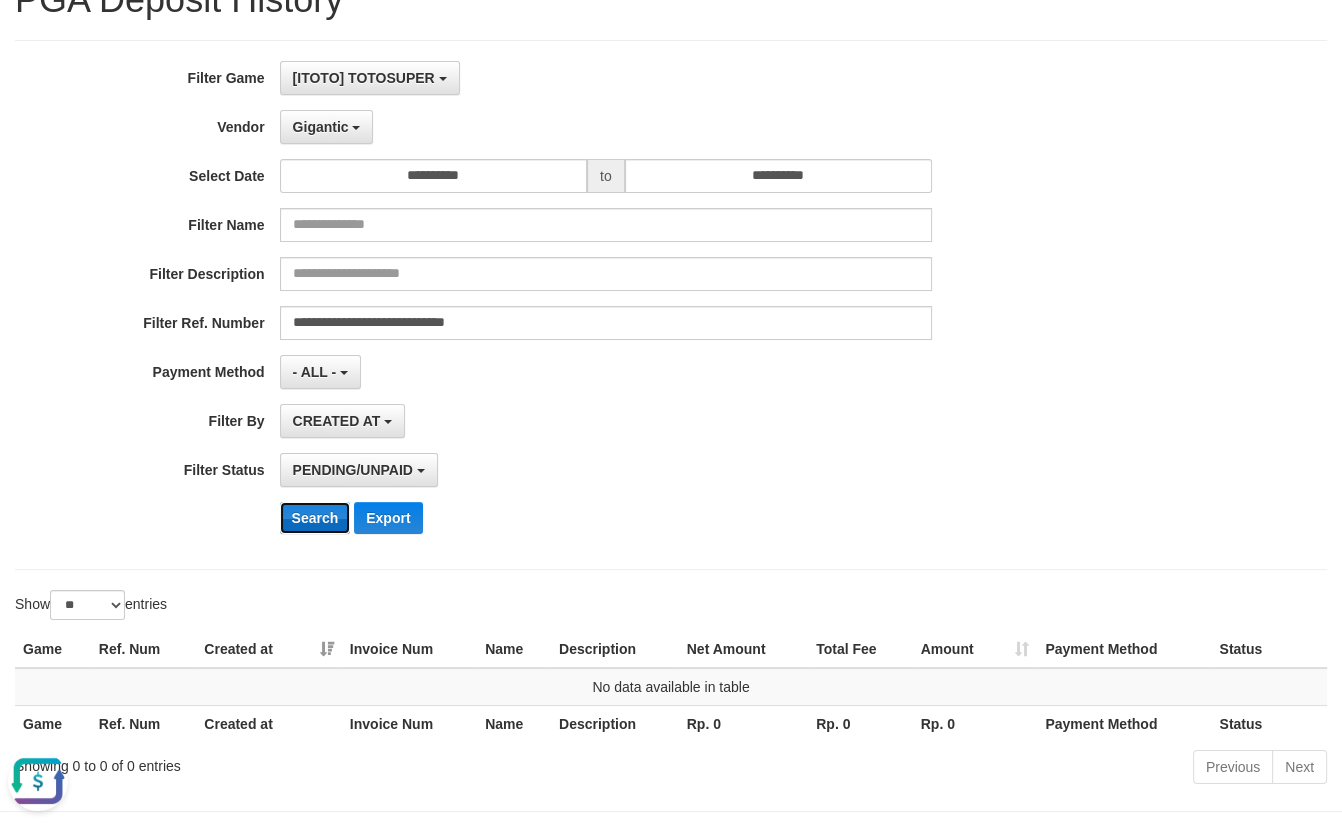 click on "Search" at bounding box center [315, 518] 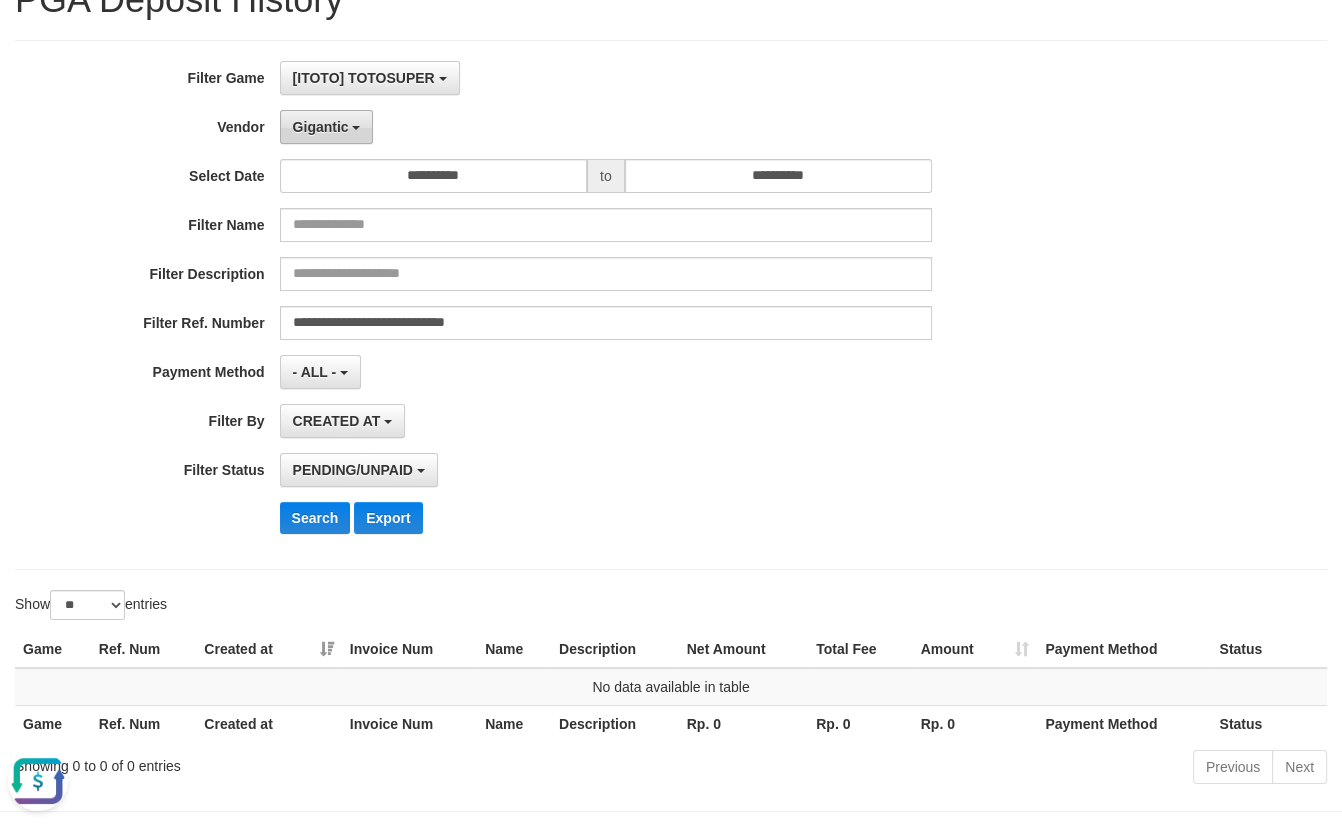 click on "Gigantic" at bounding box center (327, 127) 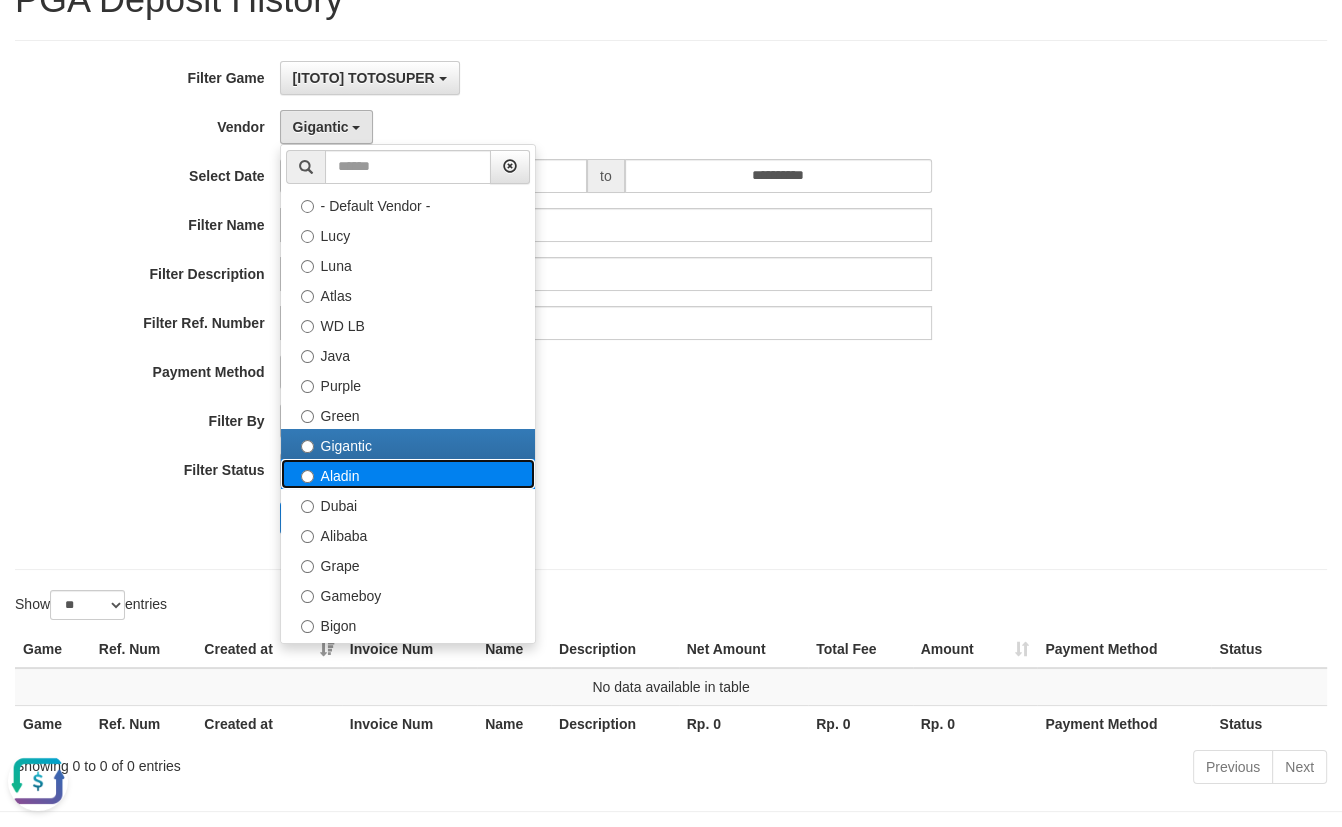 click on "Aladin" at bounding box center [408, 474] 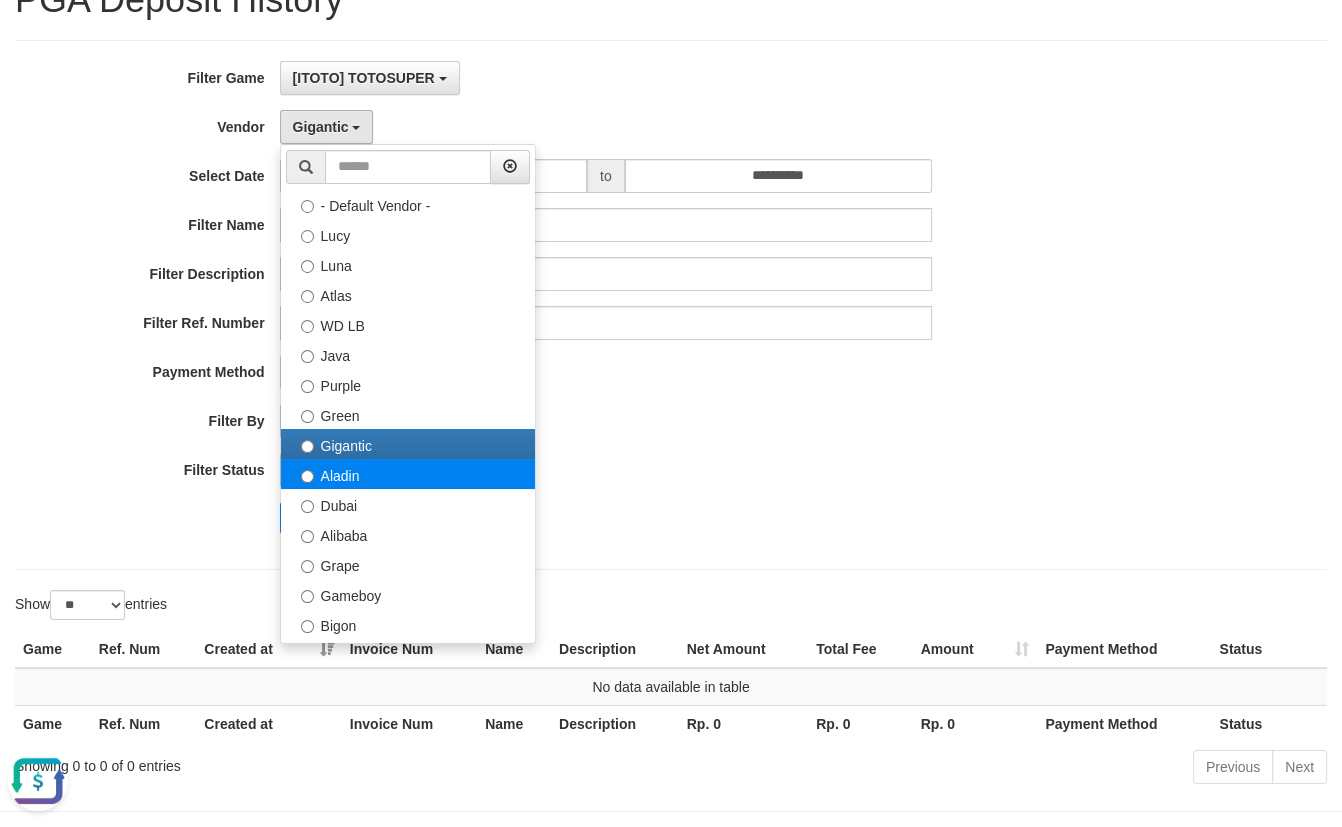 select on "**********" 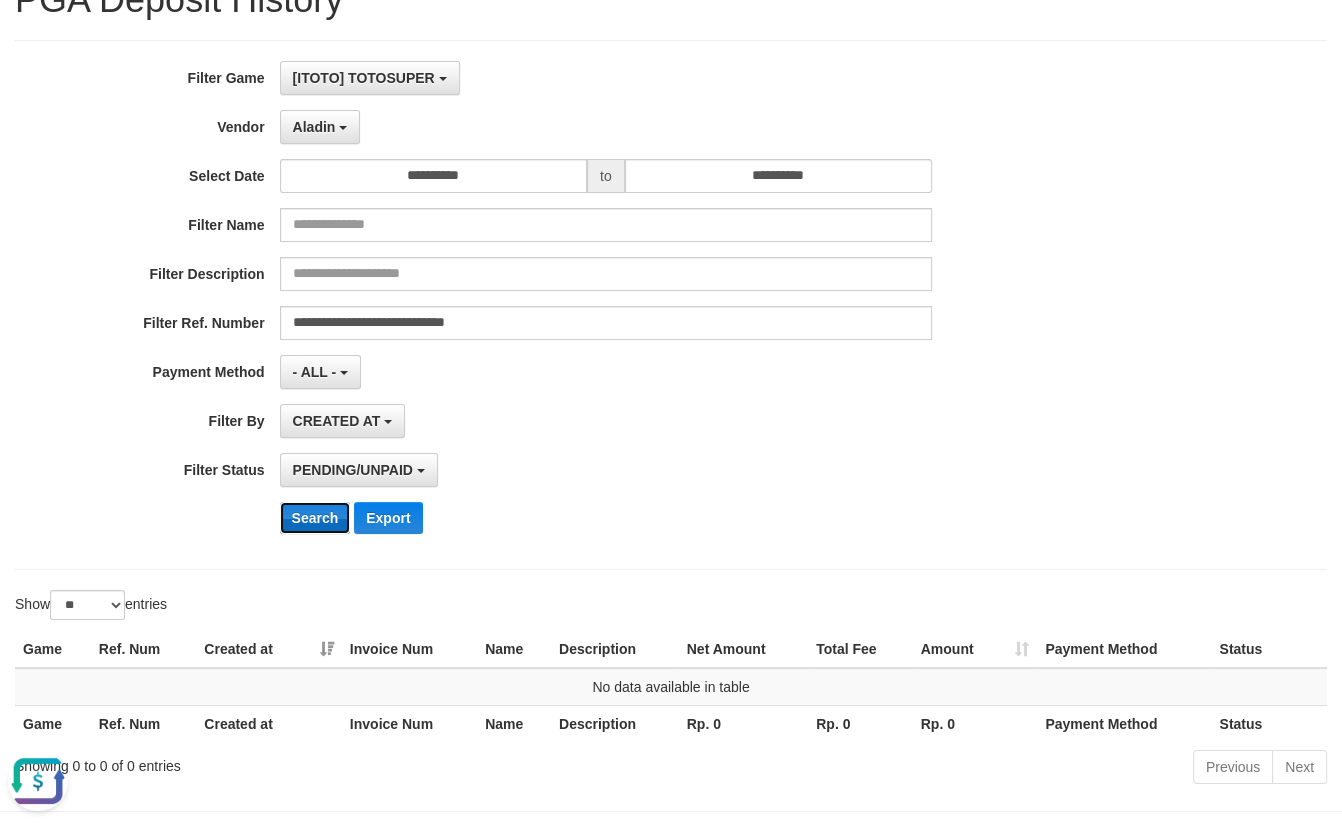 click on "Search" at bounding box center [315, 518] 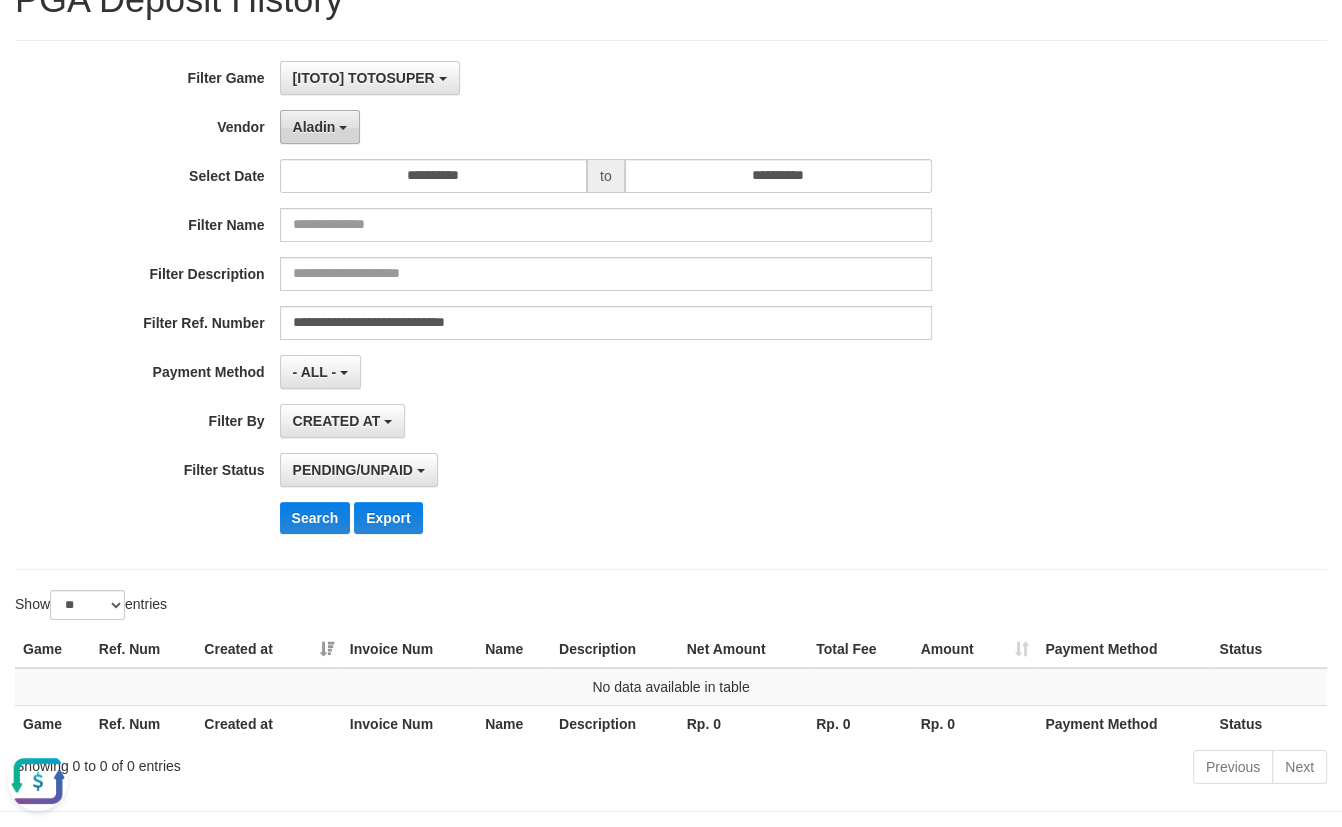click on "Aladin" at bounding box center (314, 127) 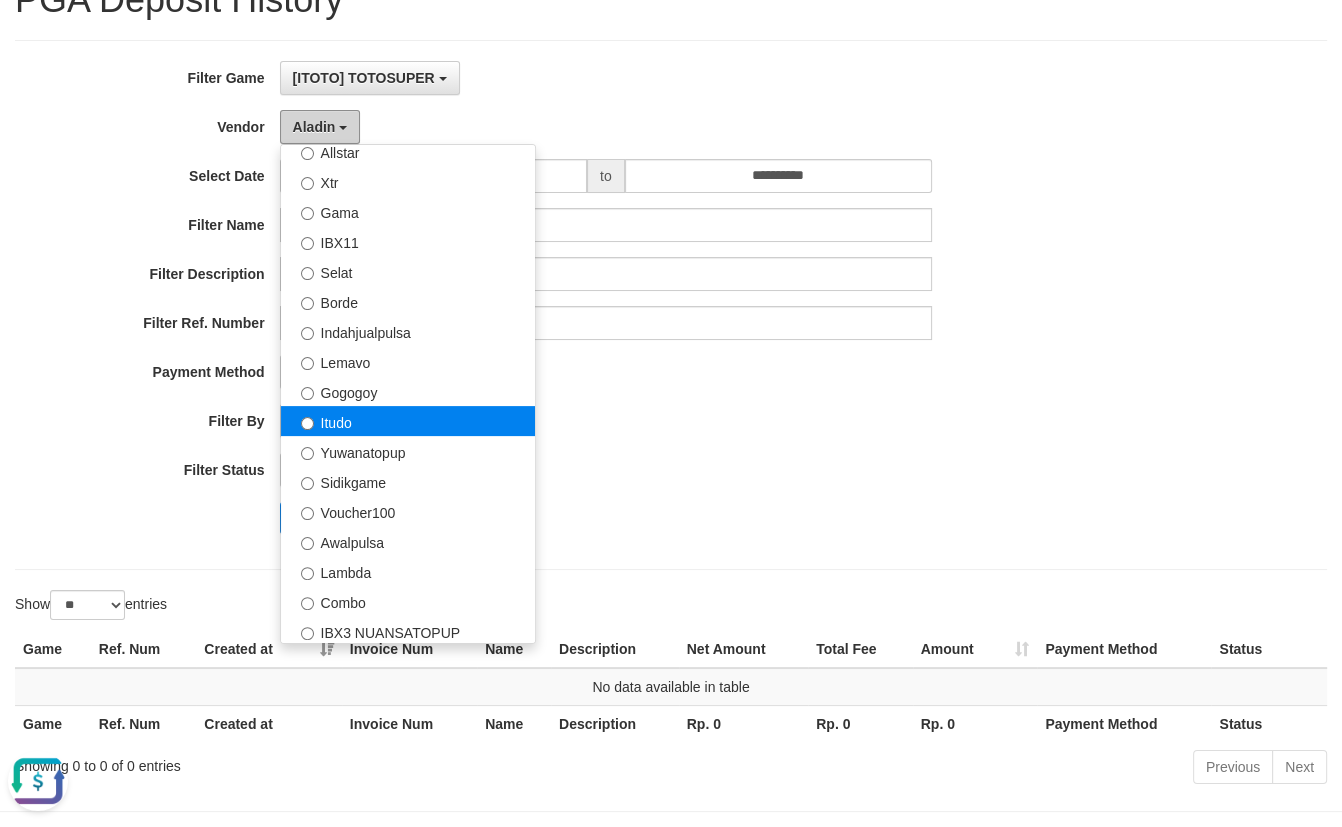 scroll, scrollTop: 412, scrollLeft: 0, axis: vertical 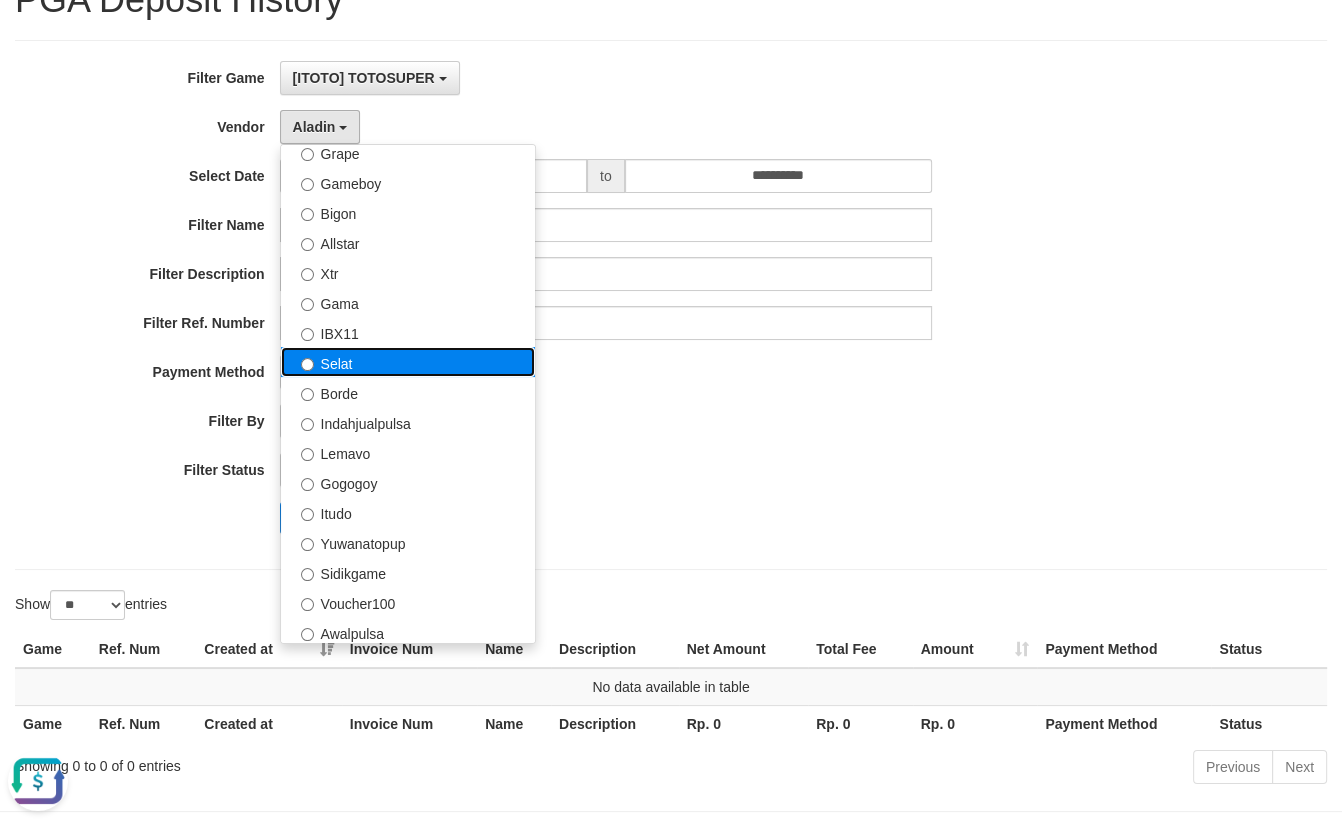 click on "Selat" at bounding box center [408, 362] 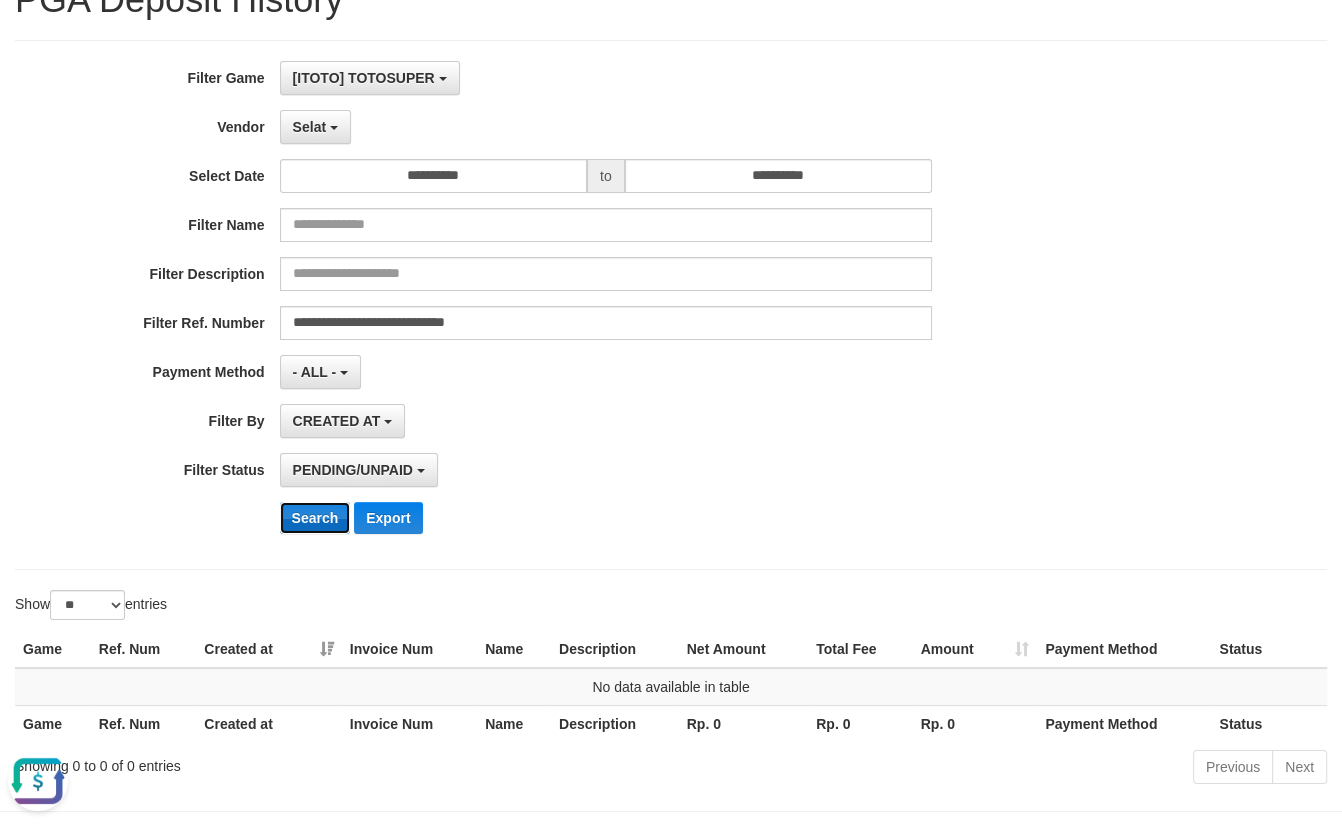 click on "Search" at bounding box center [315, 518] 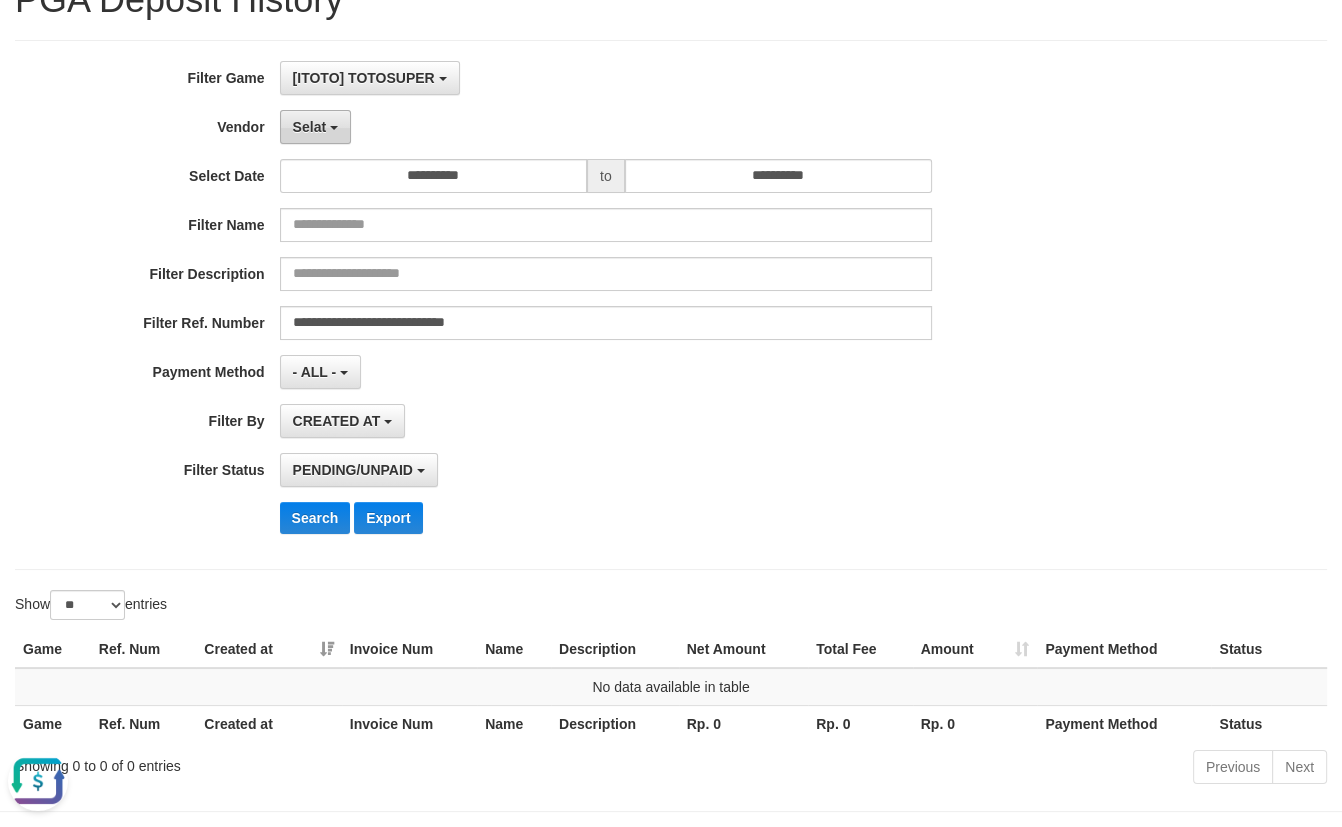 click on "Selat" at bounding box center [315, 127] 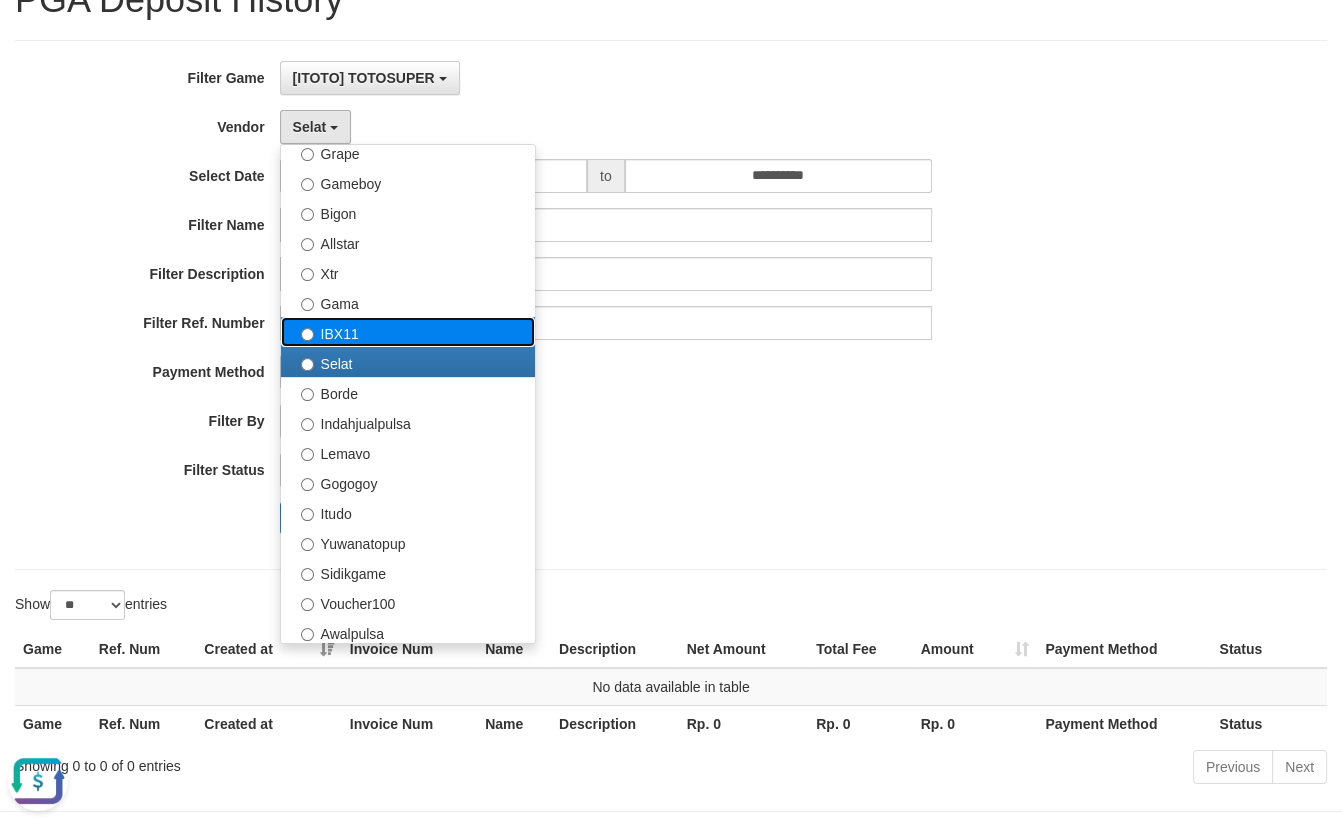 click on "IBX11" at bounding box center [408, 332] 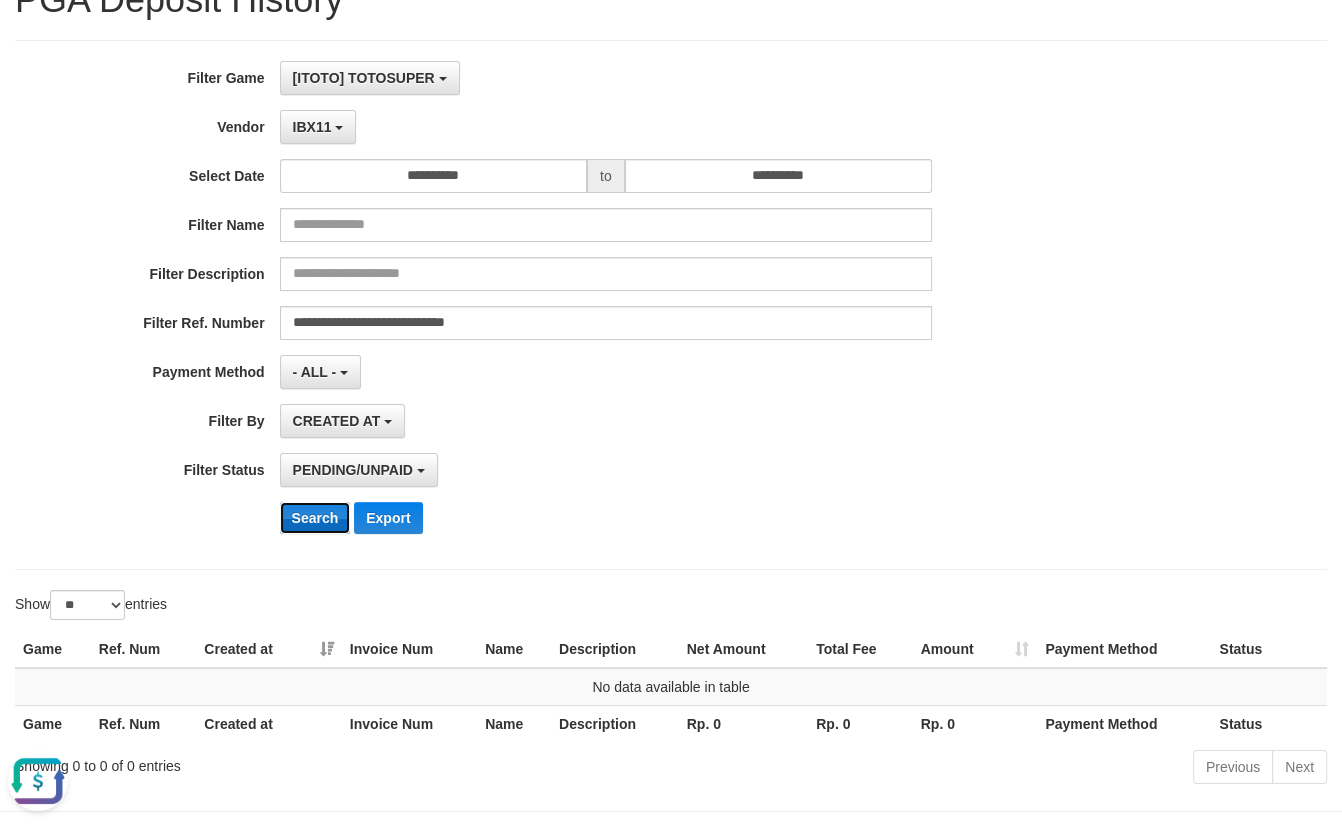 click on "Search" at bounding box center [315, 518] 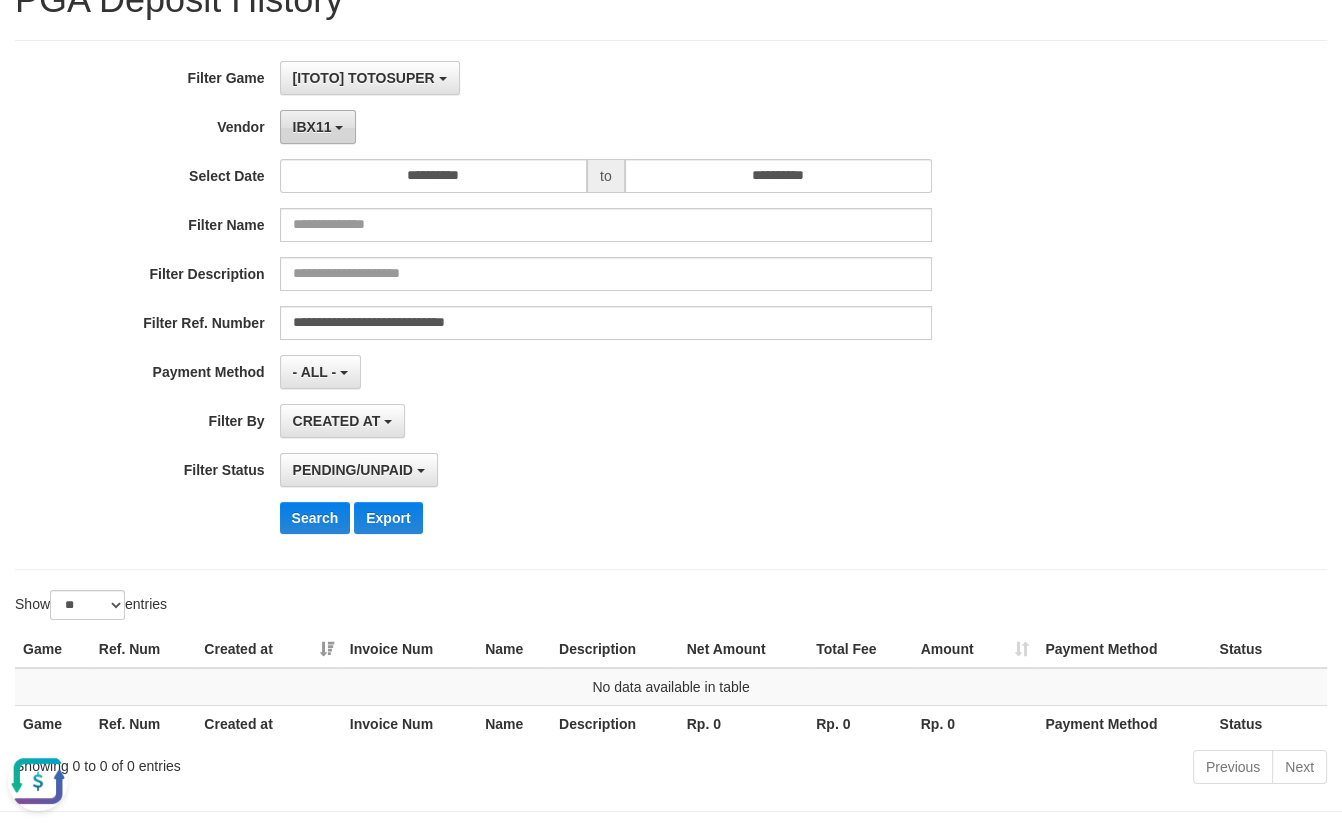 click on "IBX11" at bounding box center [312, 127] 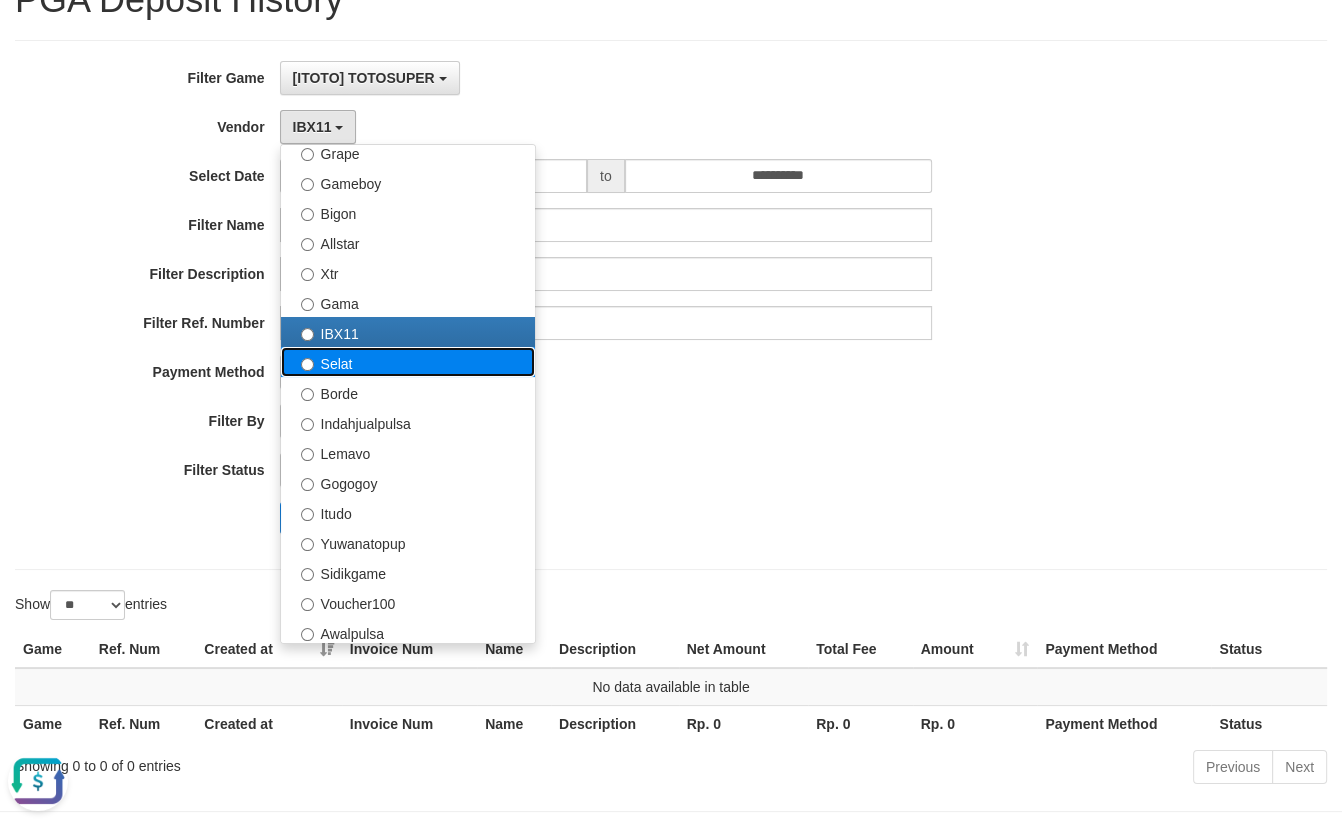 click on "Selat" at bounding box center (408, 362) 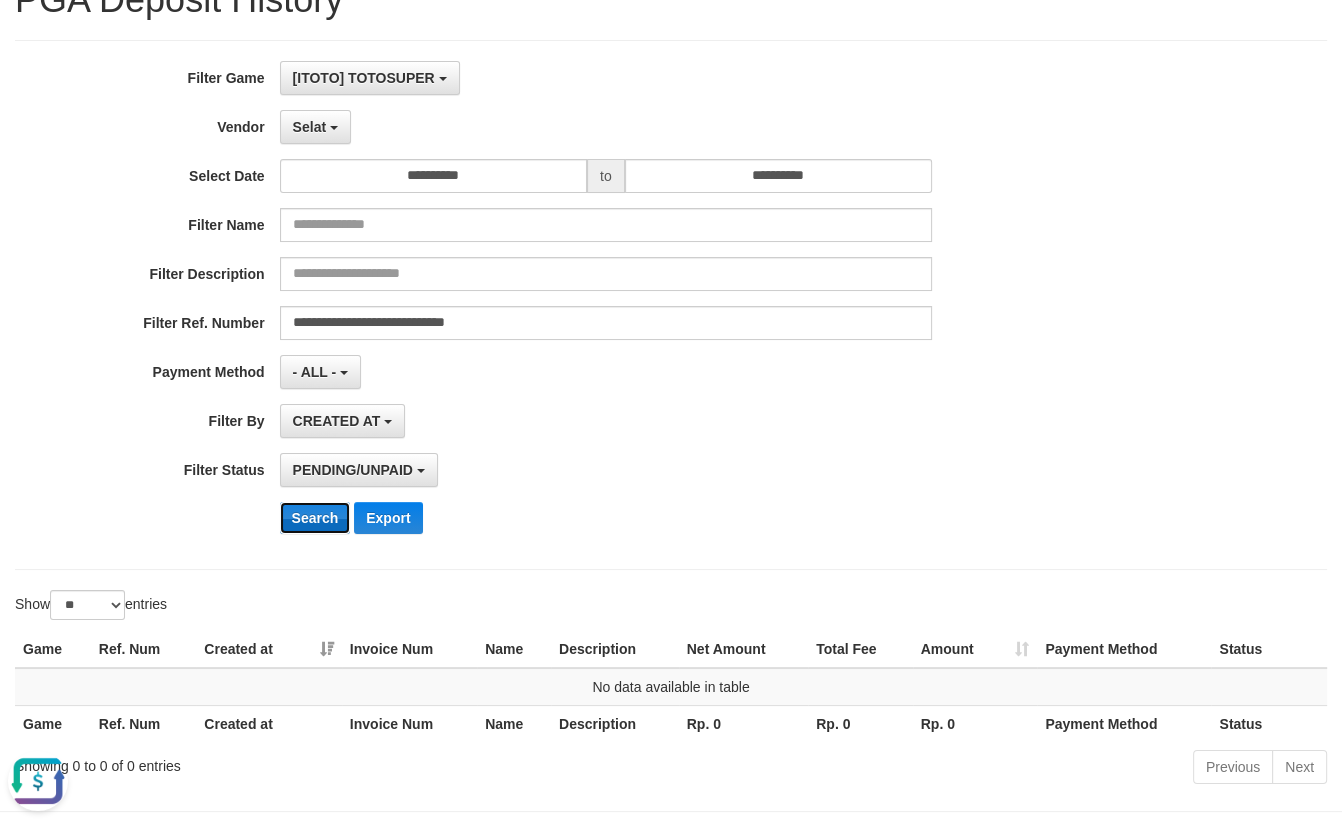click on "Search" at bounding box center [315, 518] 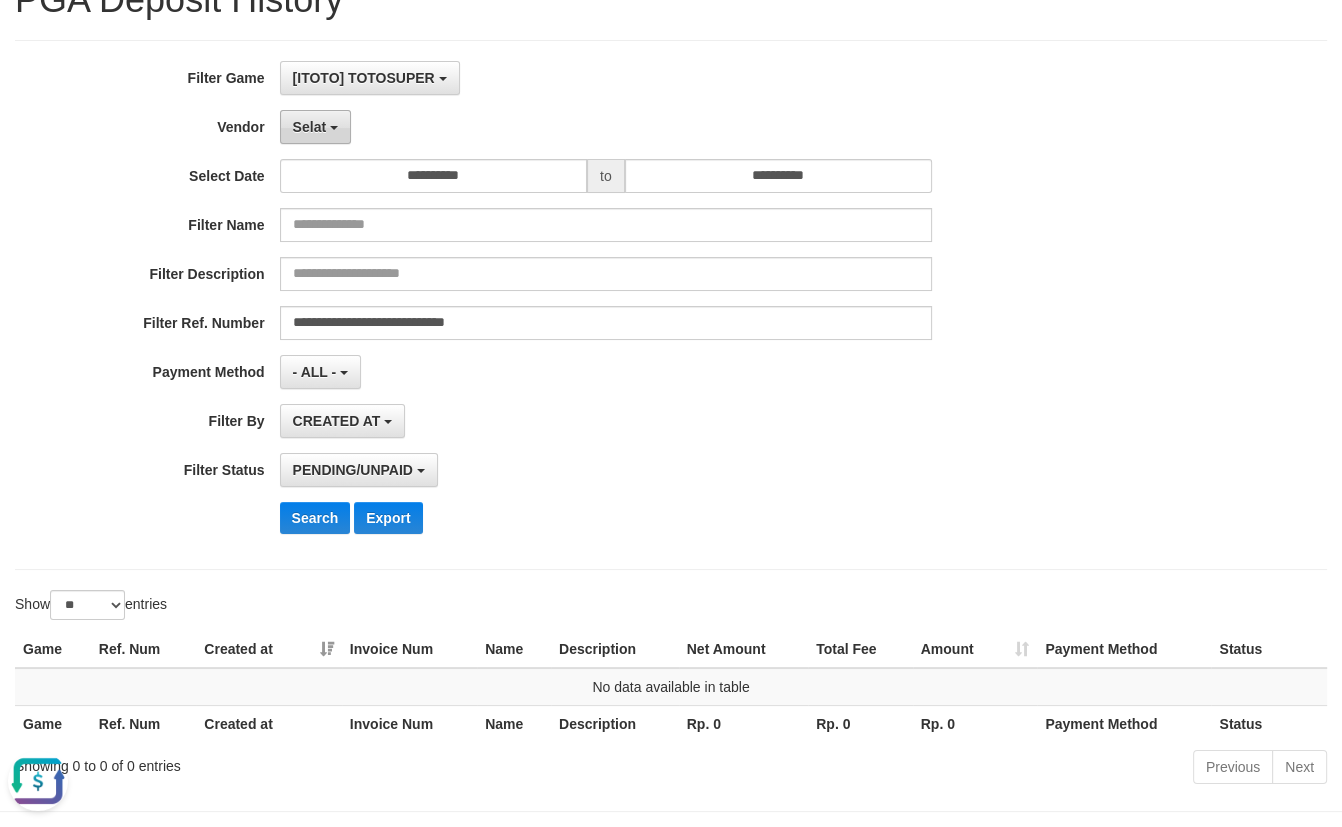 click on "Selat" at bounding box center (315, 127) 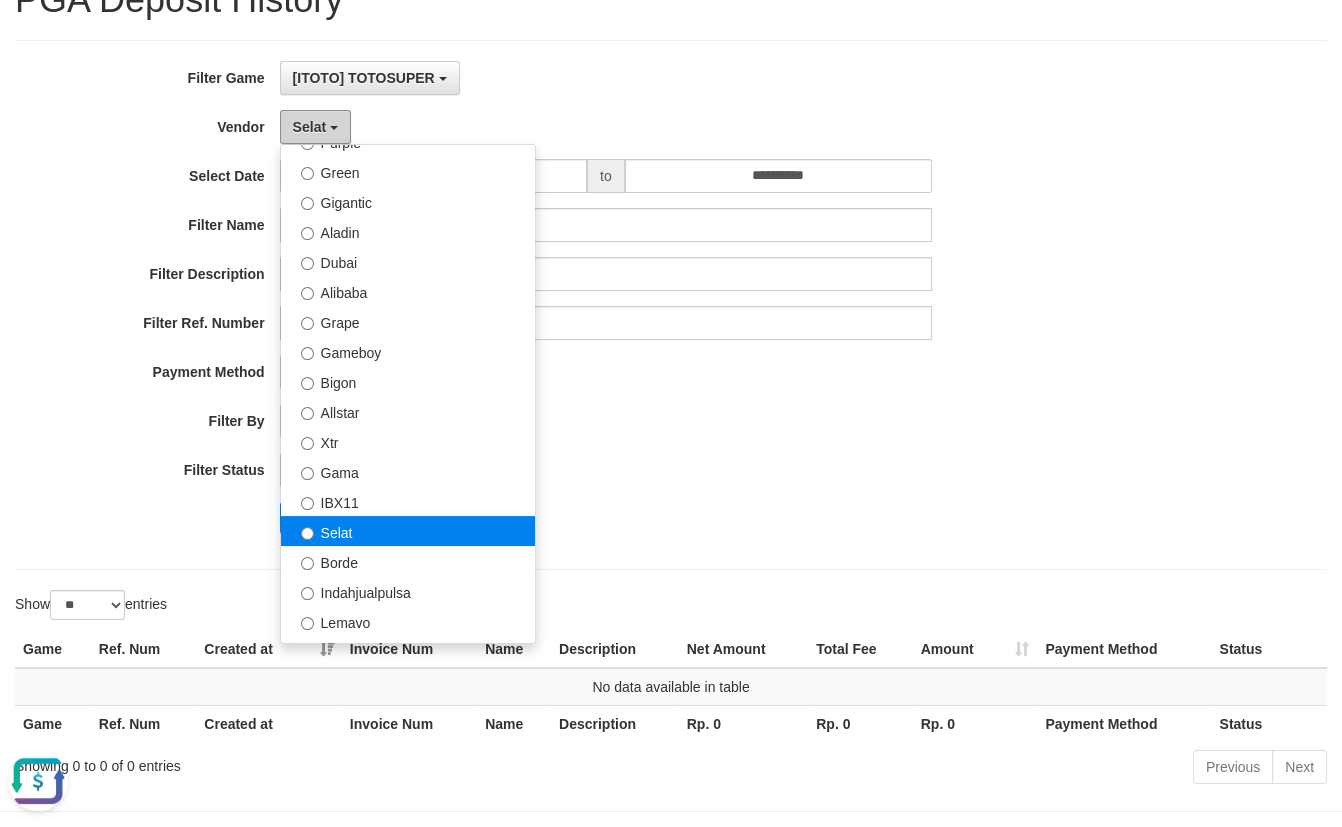 scroll, scrollTop: 230, scrollLeft: 0, axis: vertical 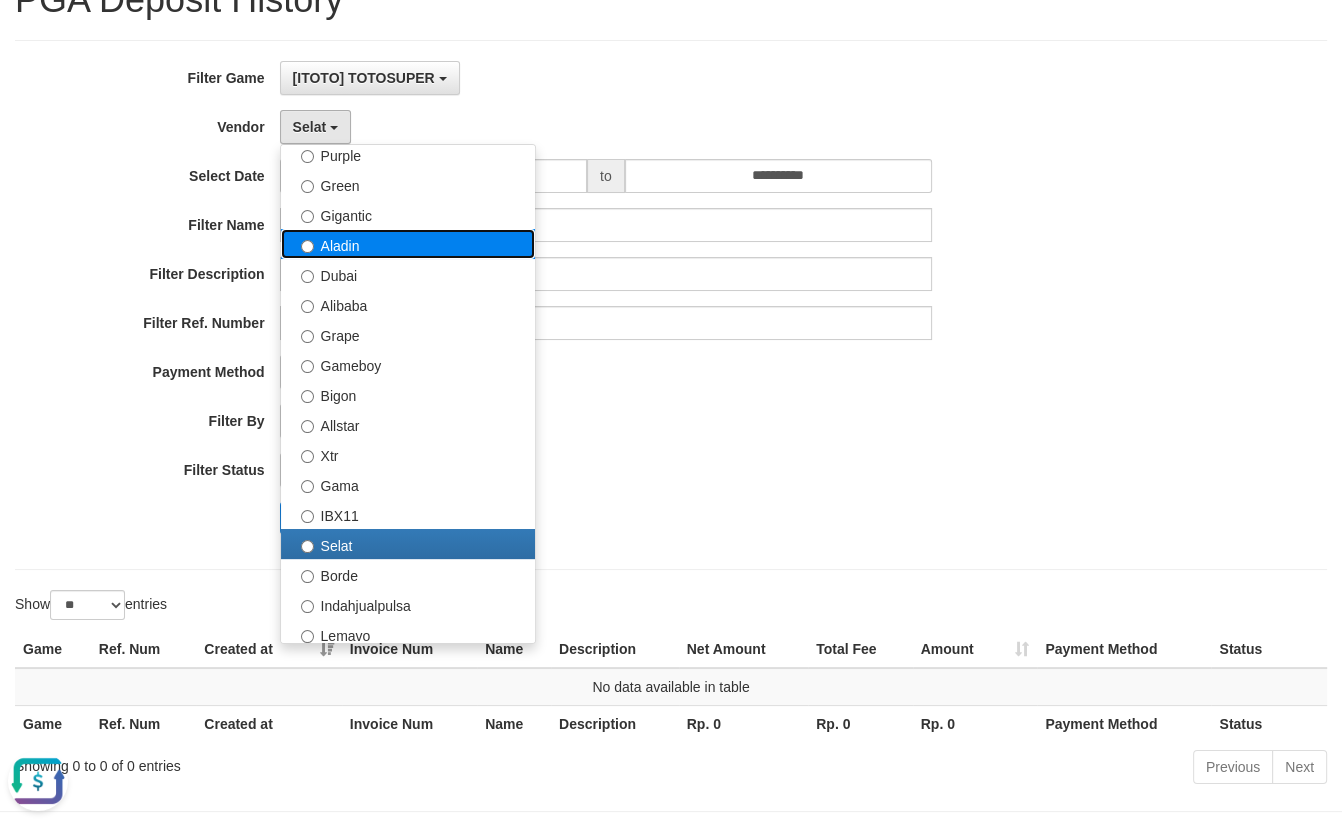 click on "Aladin" at bounding box center [408, 244] 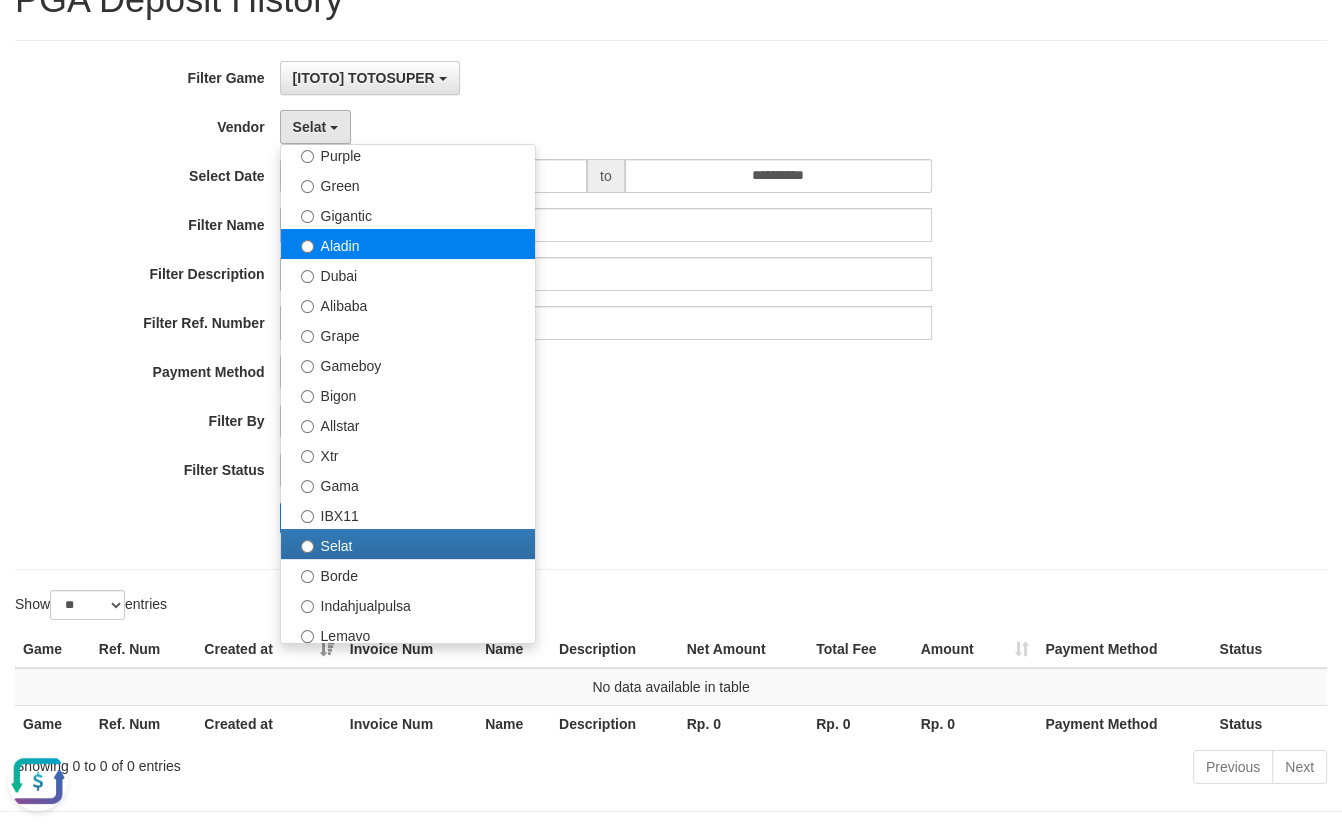 select on "**********" 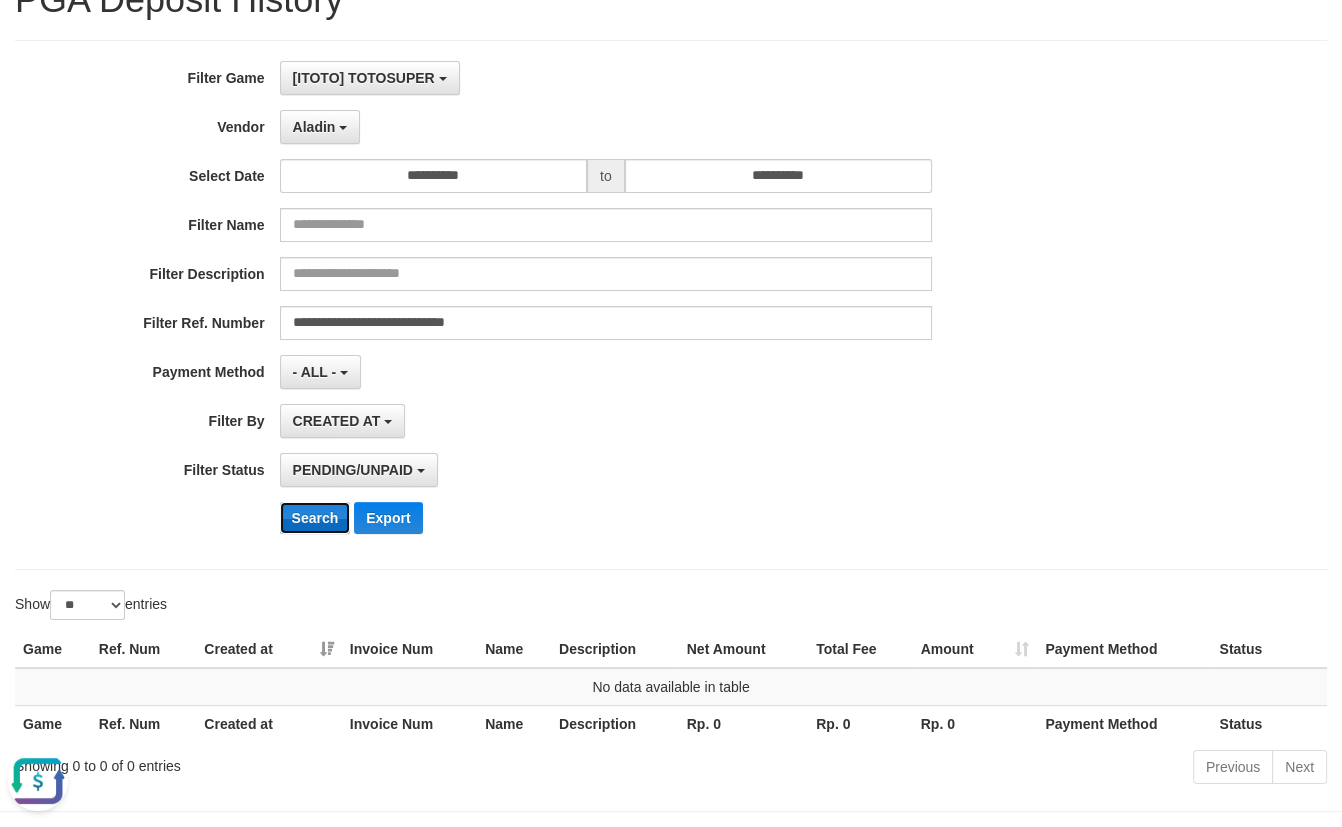 click on "Search" at bounding box center [315, 518] 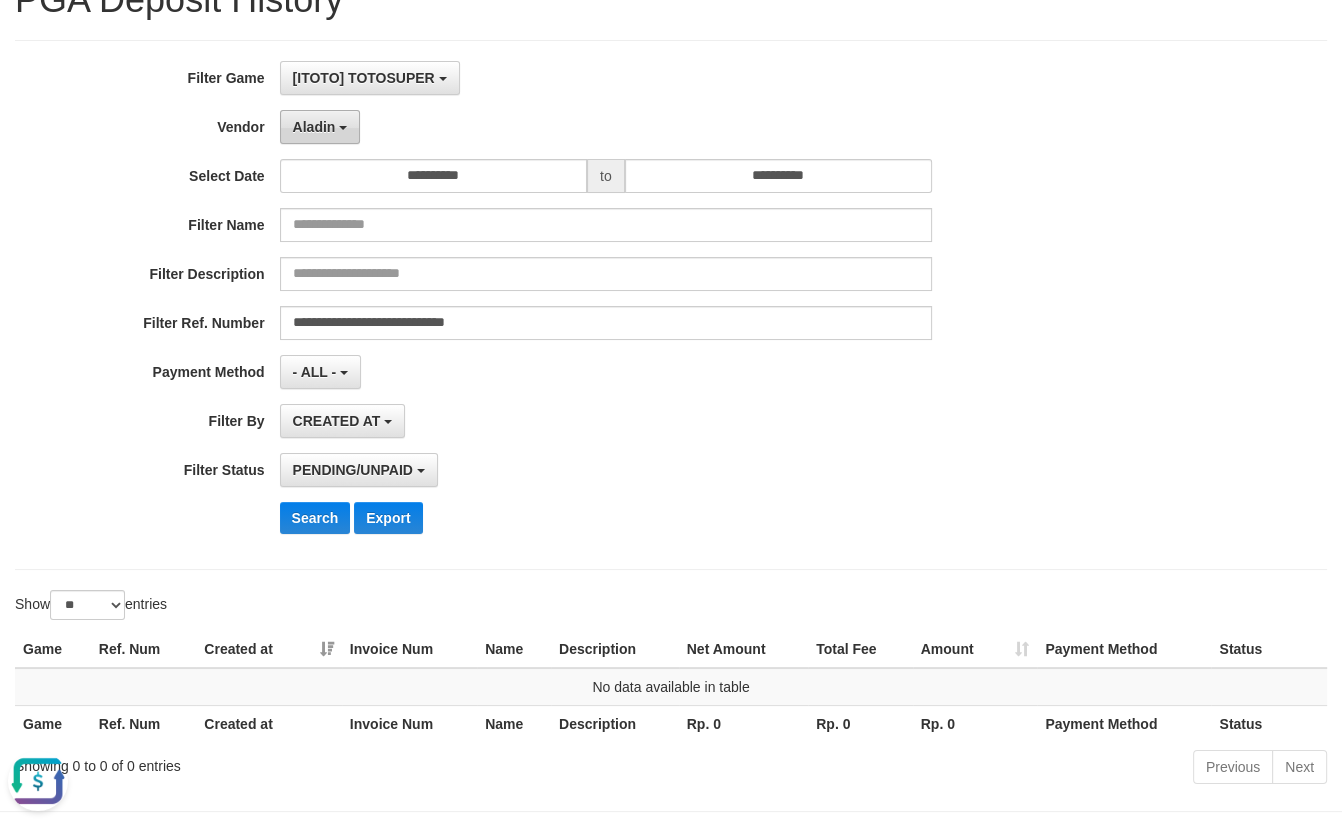 click on "Aladin" at bounding box center [314, 127] 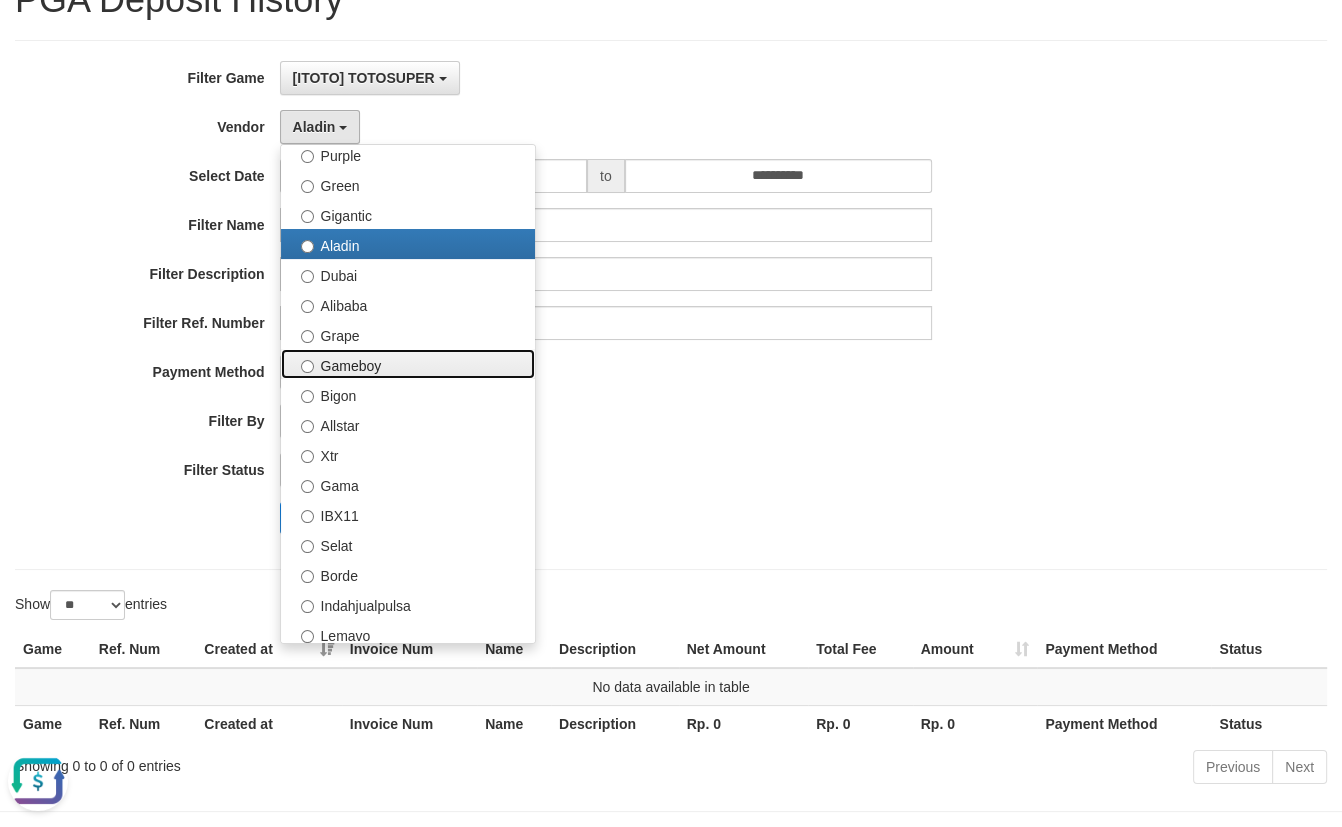 click on "Gameboy" at bounding box center [408, 364] 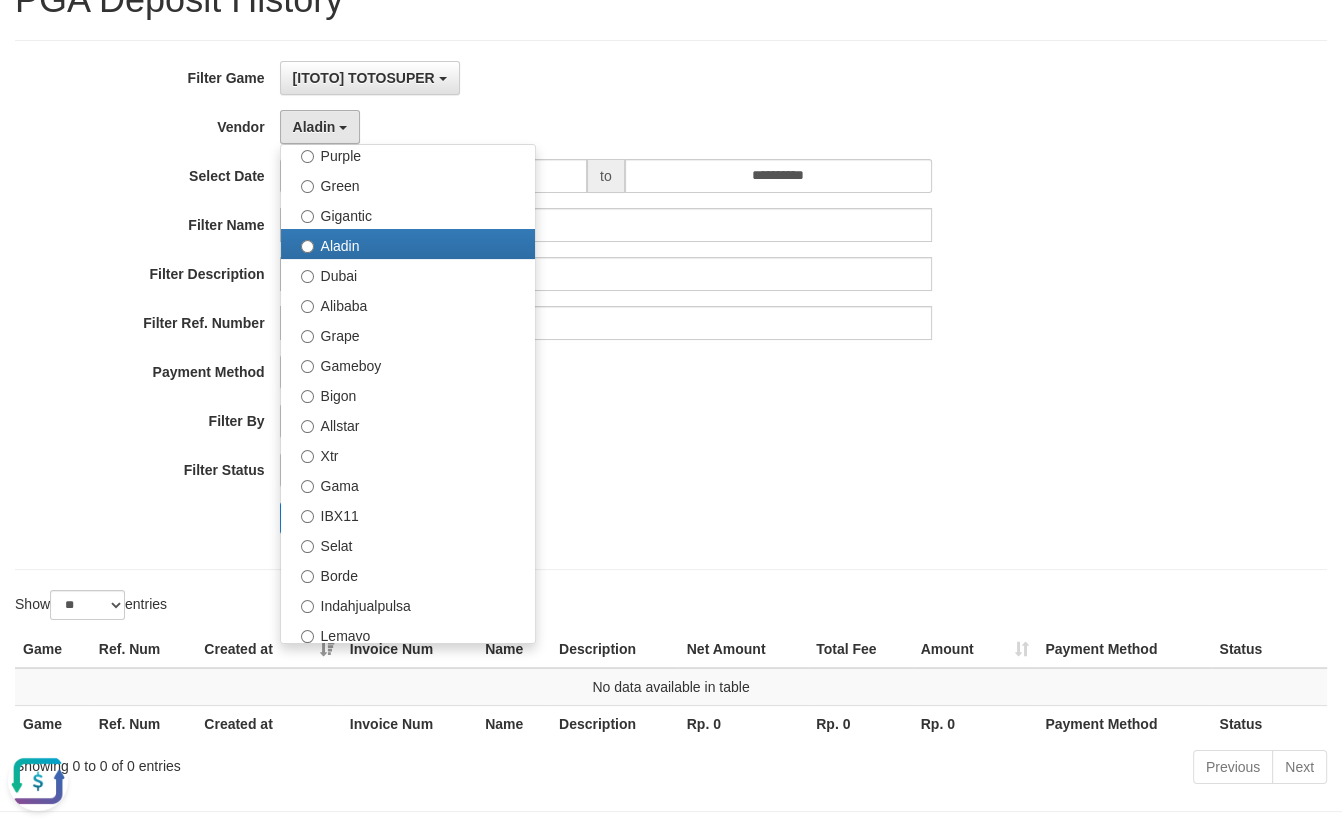 select on "**********" 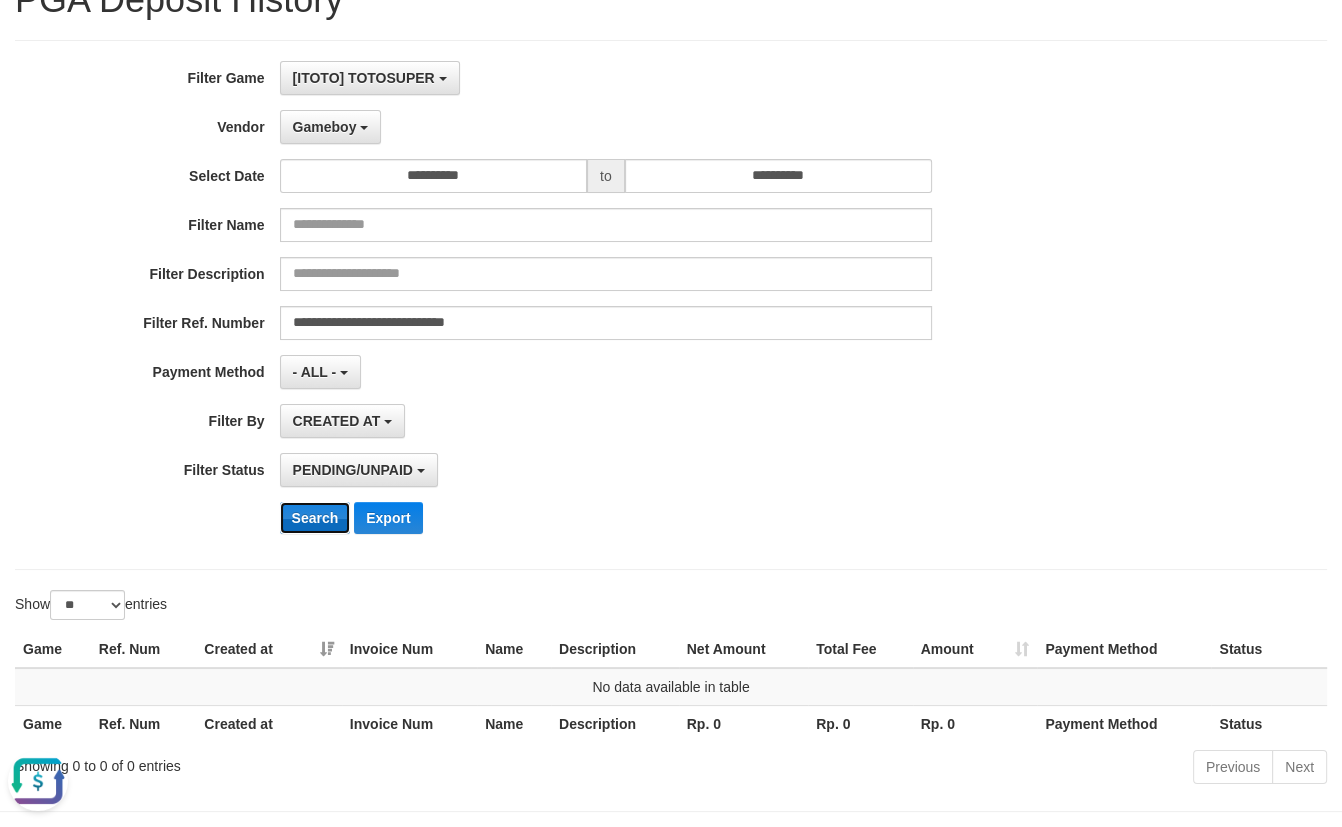 click on "Search" at bounding box center [315, 518] 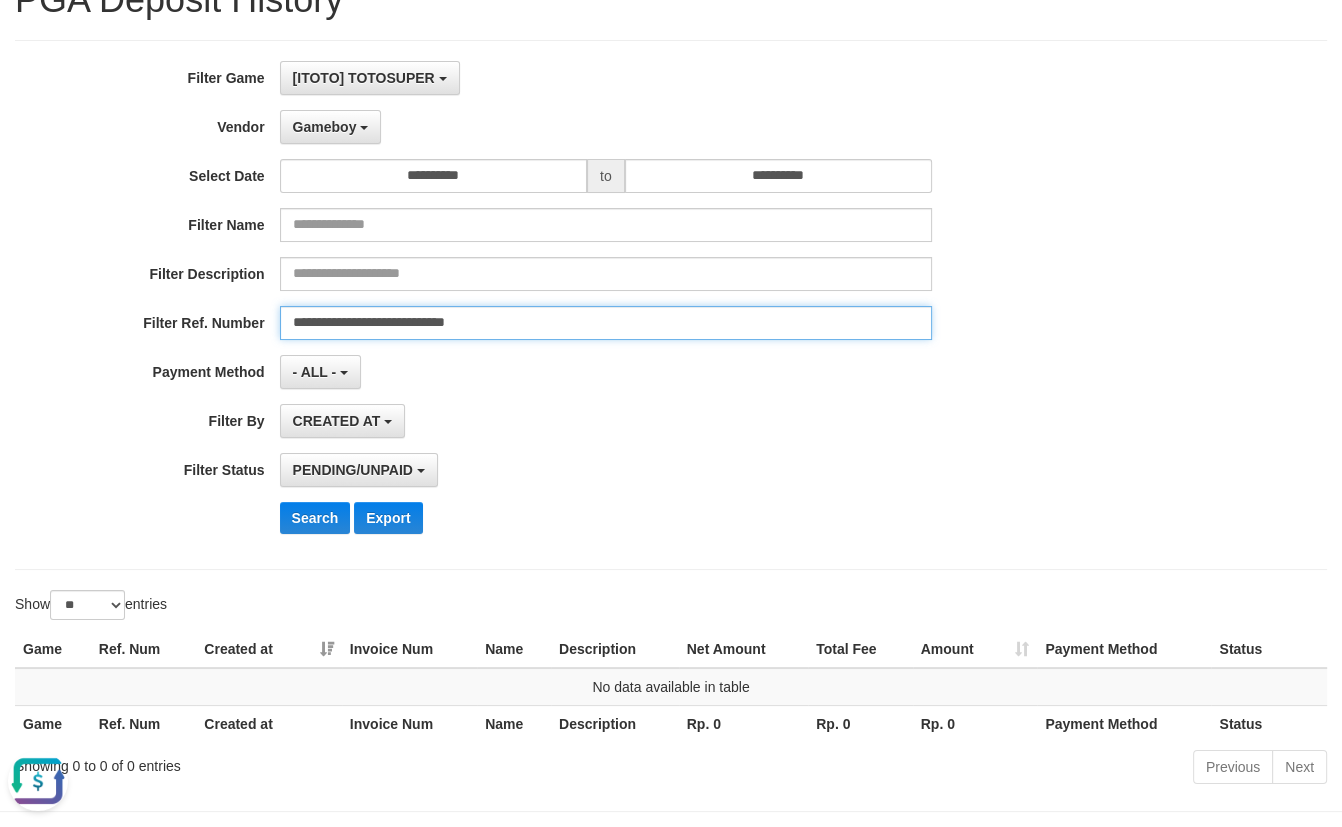click on "**********" at bounding box center [606, 323] 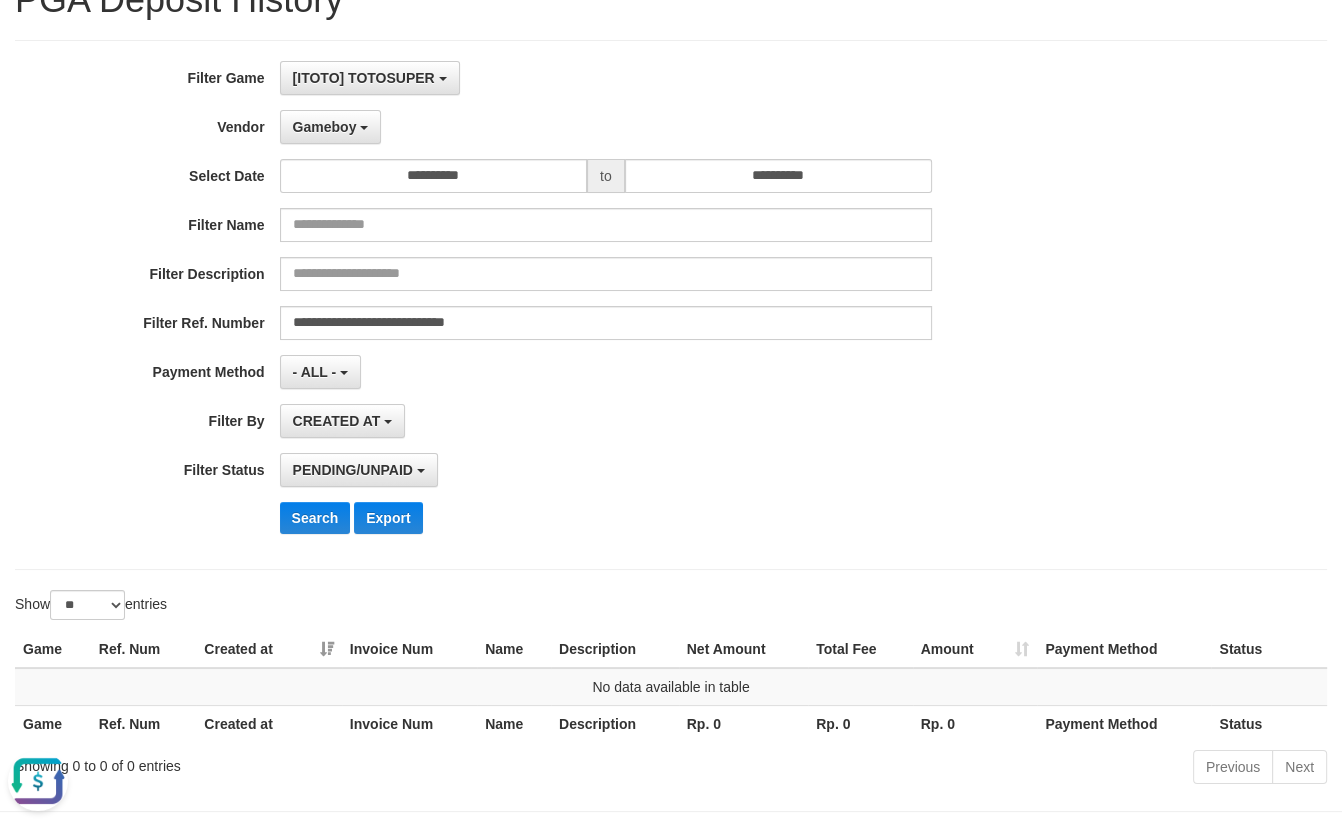 click on "[ITOTO] TOTOSUPER
SELECT GAME
[ITOTO] TOTOKL
[ITOTO] TOTOSUPER
[OXPLAY] SBOPOKER" at bounding box center [606, 78] 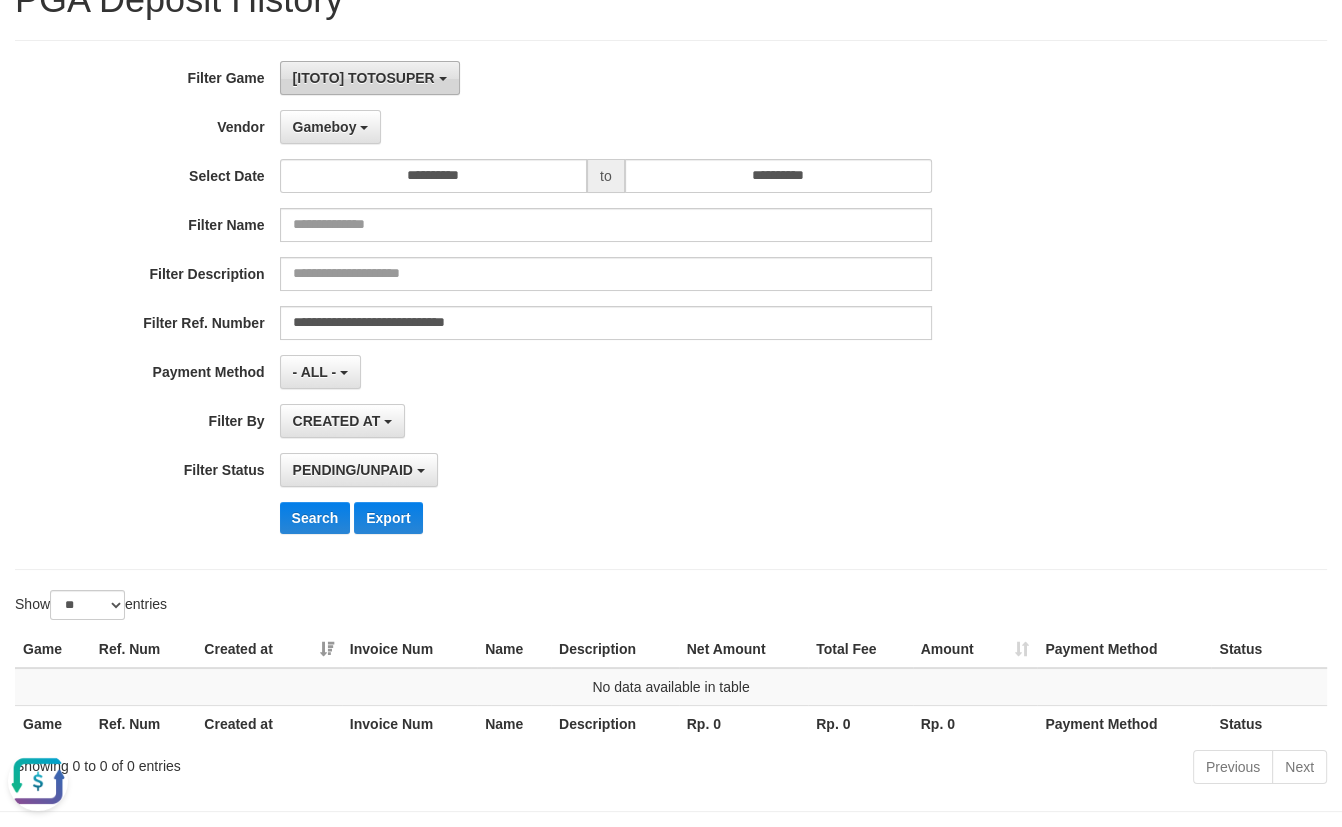 click on "[ITOTO] TOTOSUPER" at bounding box center [370, 78] 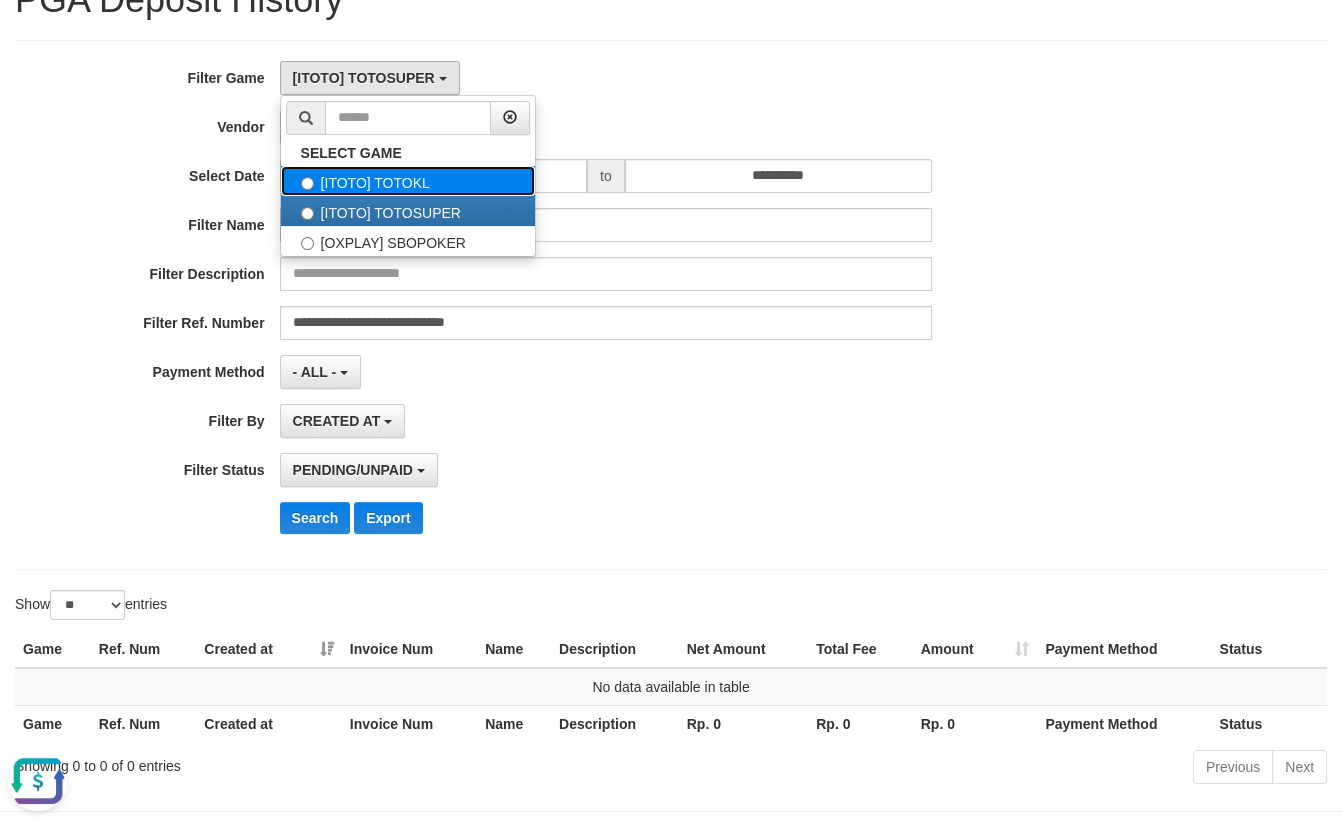 click on "[ITOTO] TOTOKL" at bounding box center (408, 181) 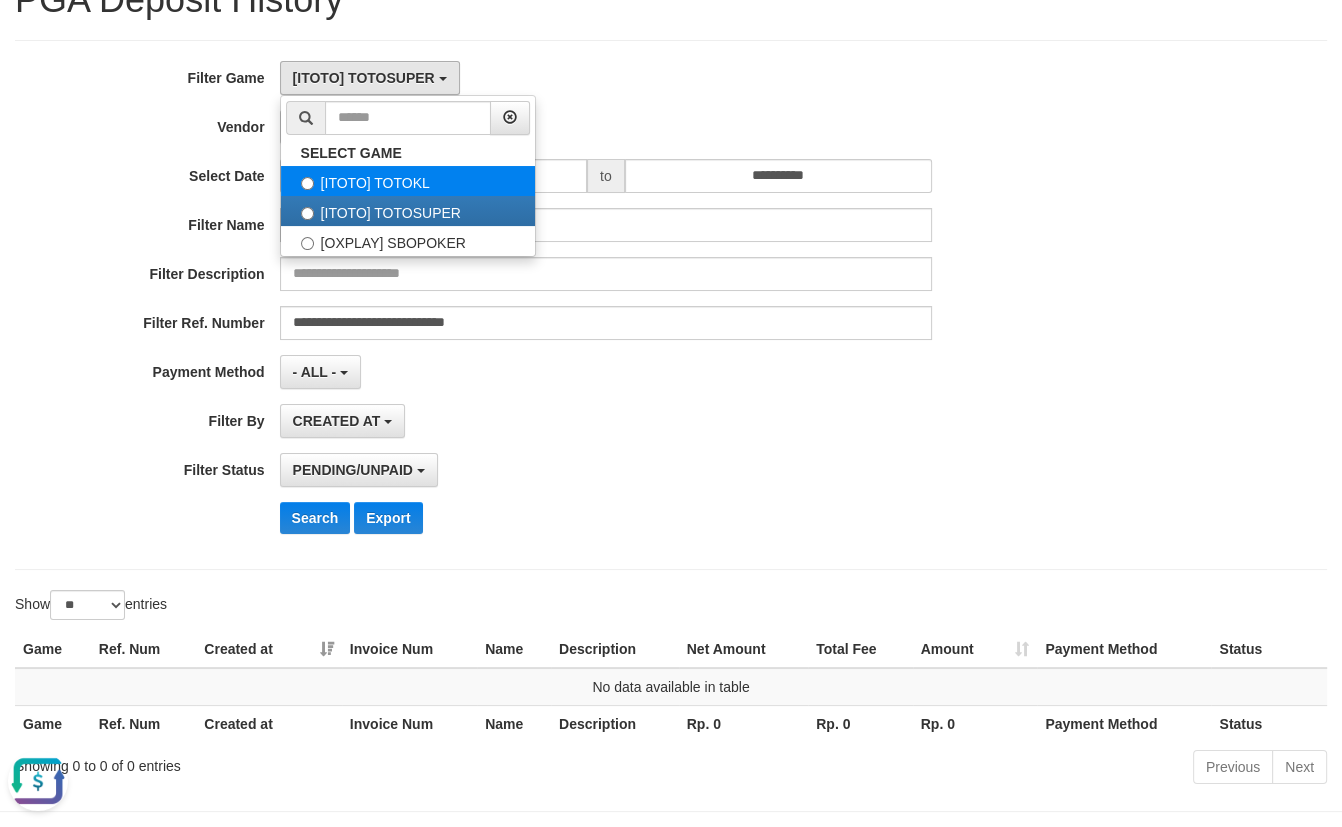 select on "****" 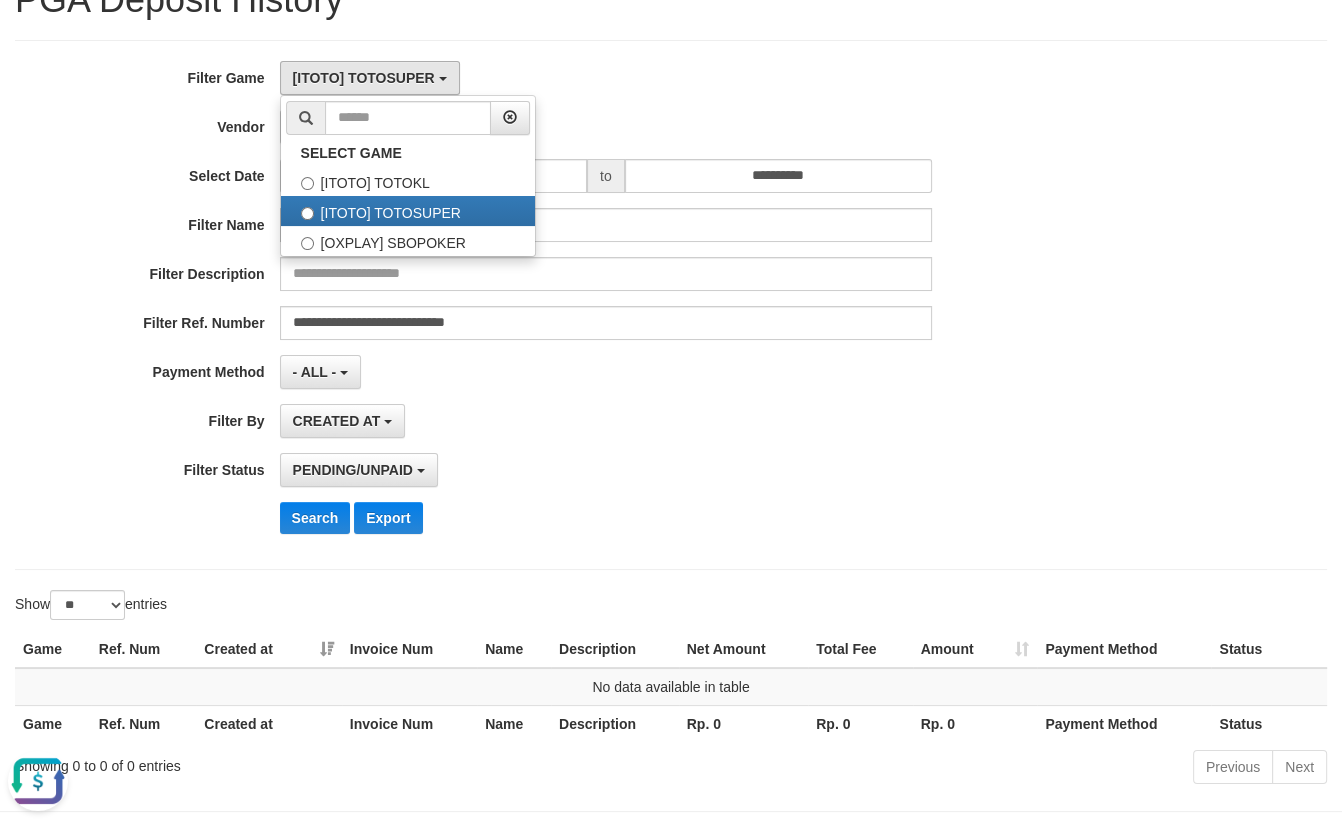 scroll, scrollTop: 34, scrollLeft: 0, axis: vertical 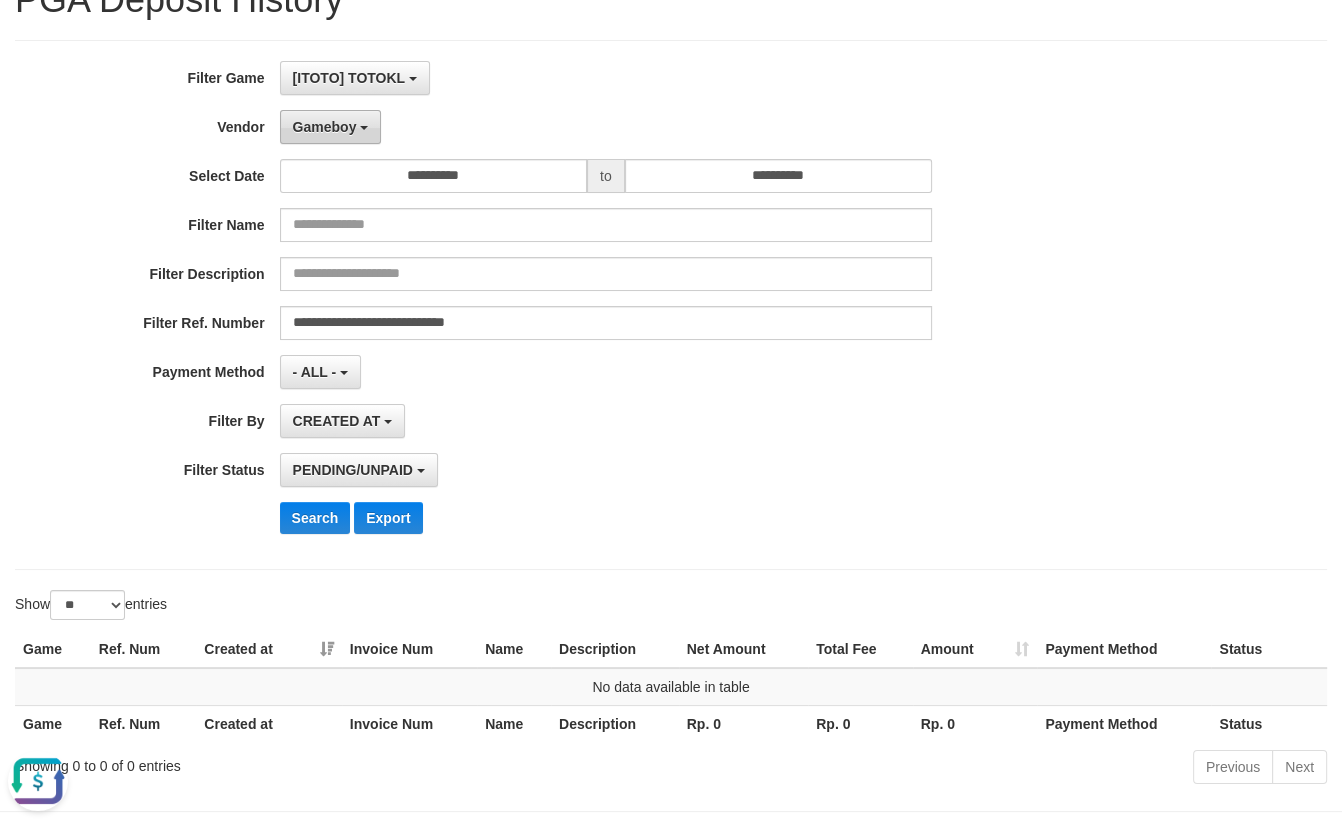 click on "Gameboy" at bounding box center [325, 127] 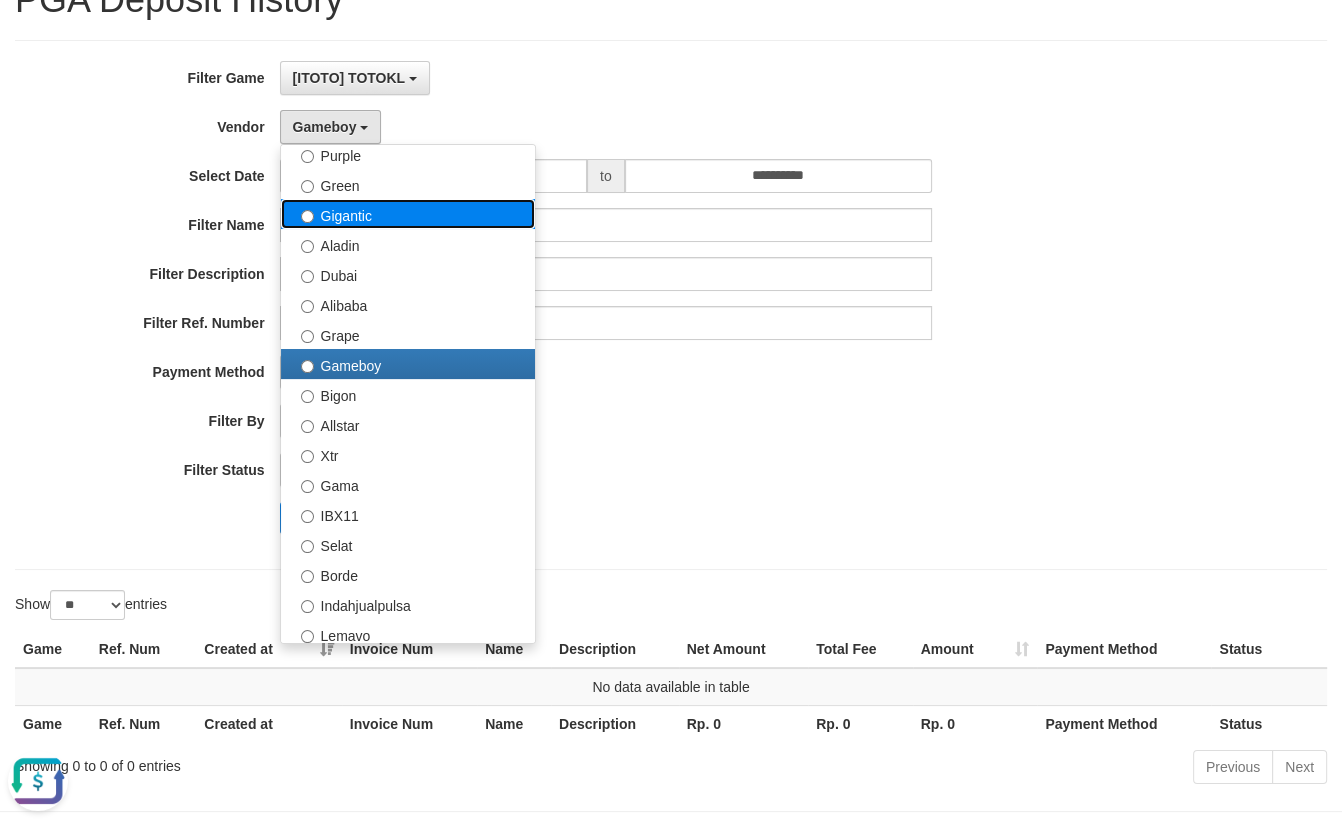 click on "Gigantic" at bounding box center (408, 214) 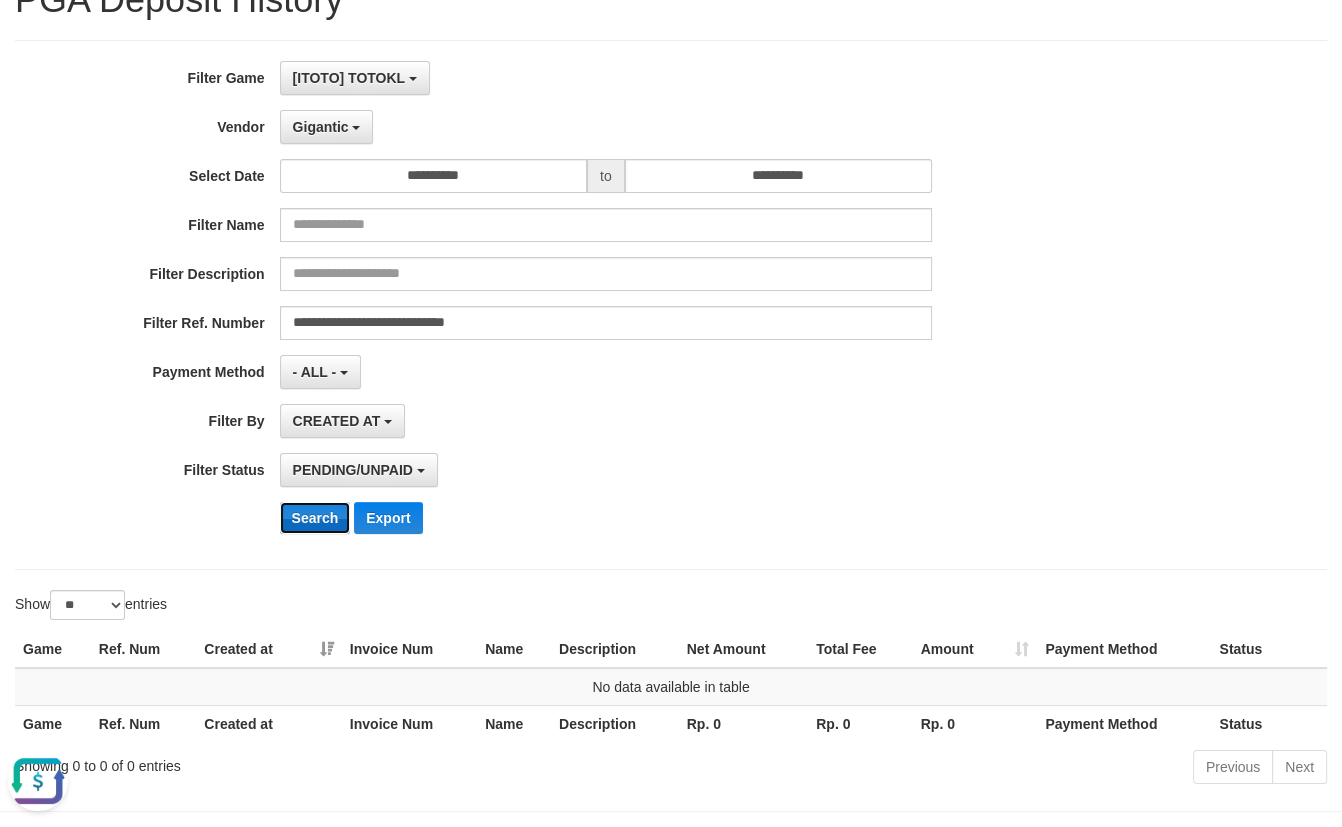 click on "Search" at bounding box center (315, 518) 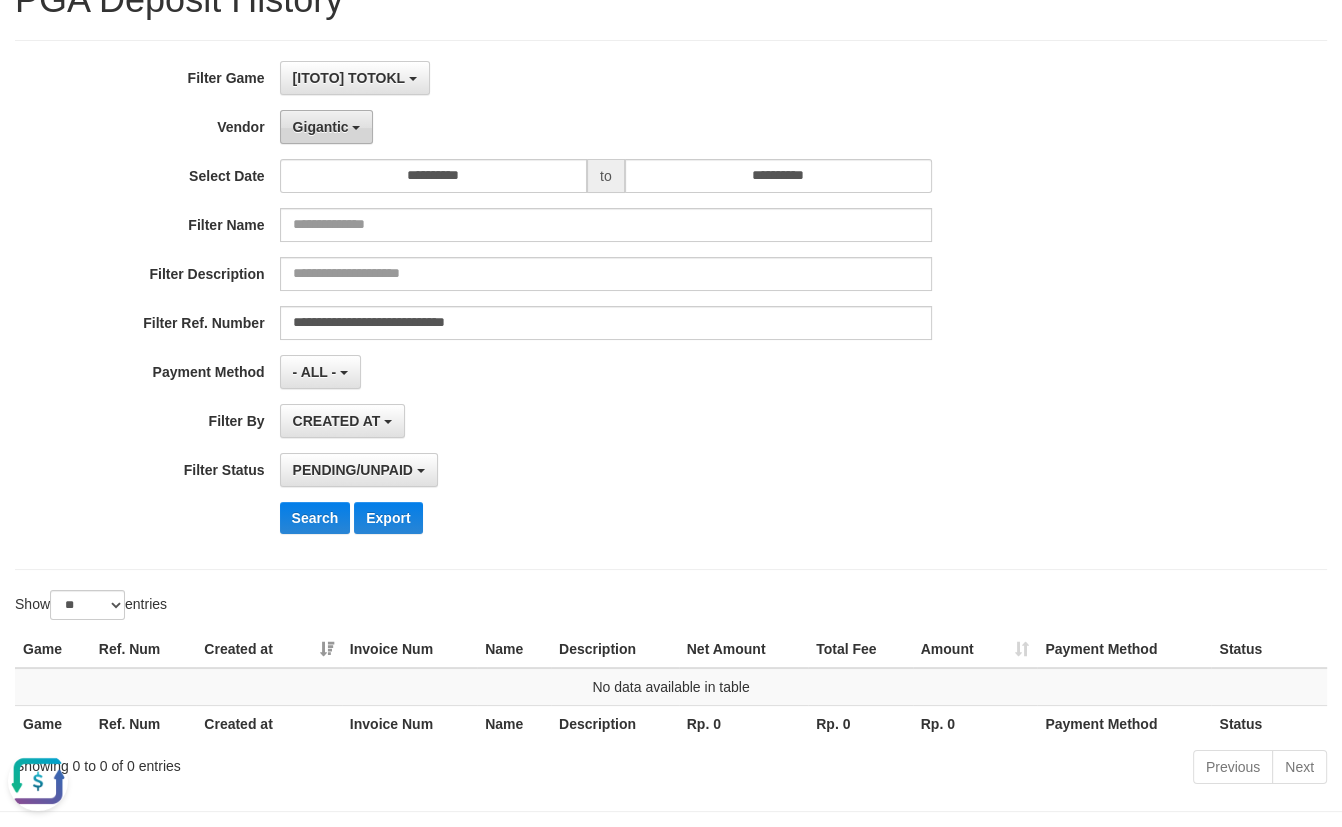 click on "Gigantic" at bounding box center [327, 127] 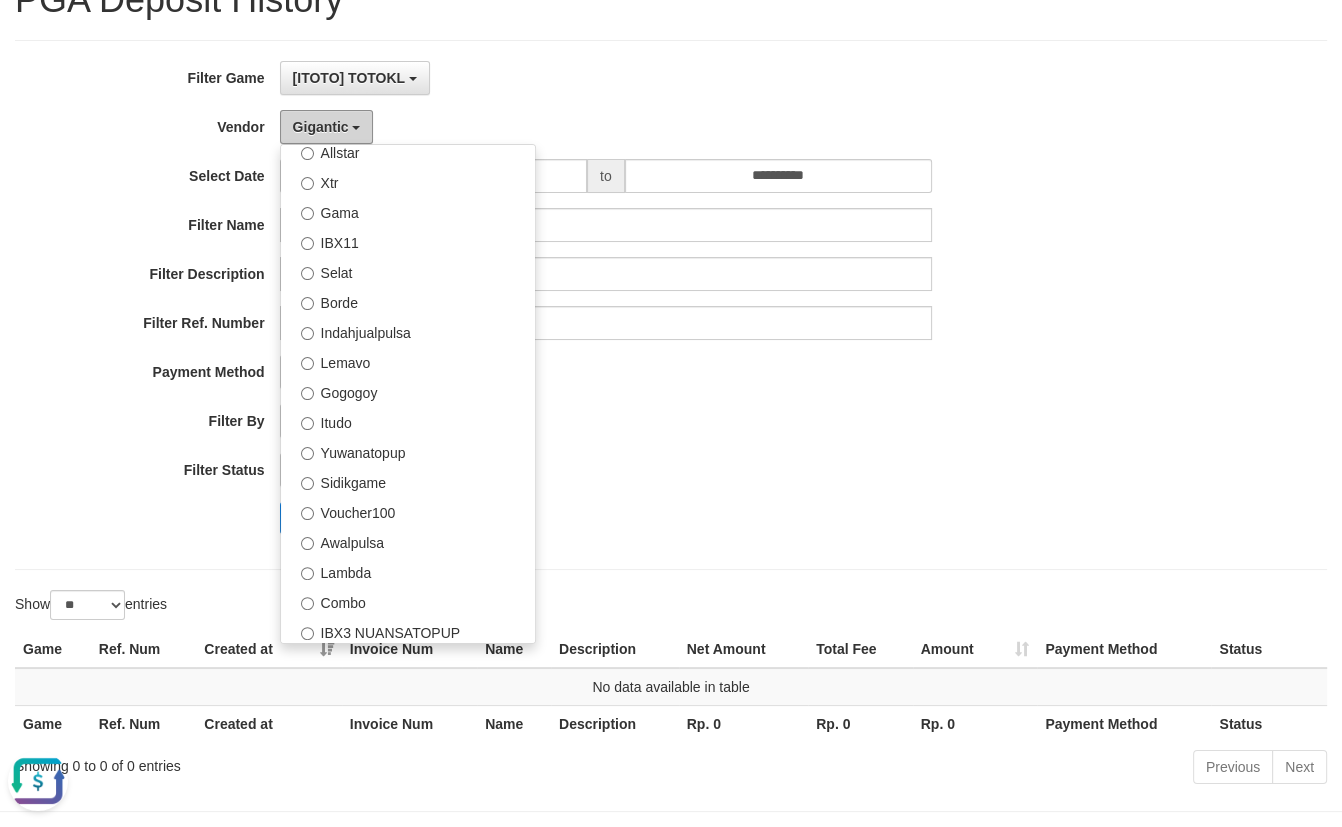 scroll, scrollTop: 685, scrollLeft: 0, axis: vertical 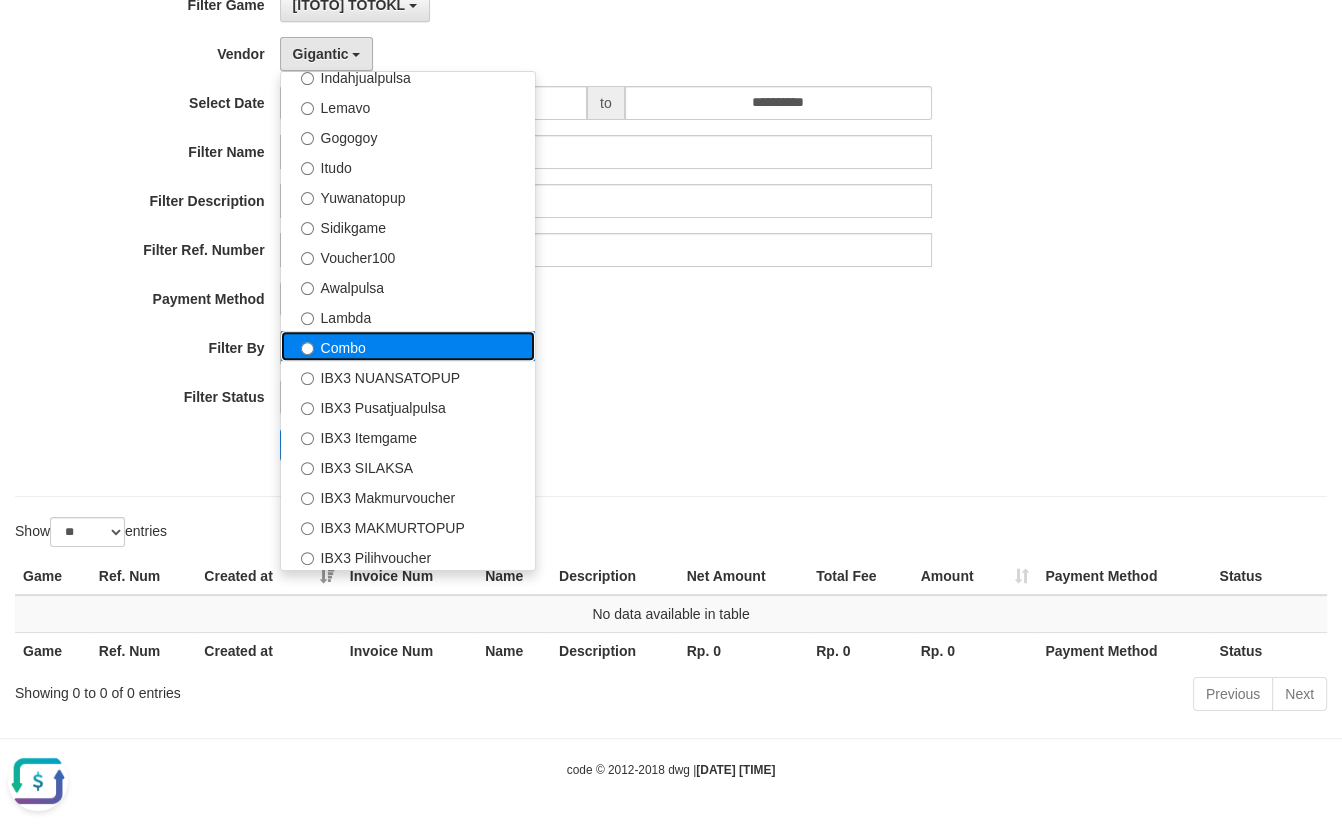 click on "Combo" at bounding box center [408, 346] 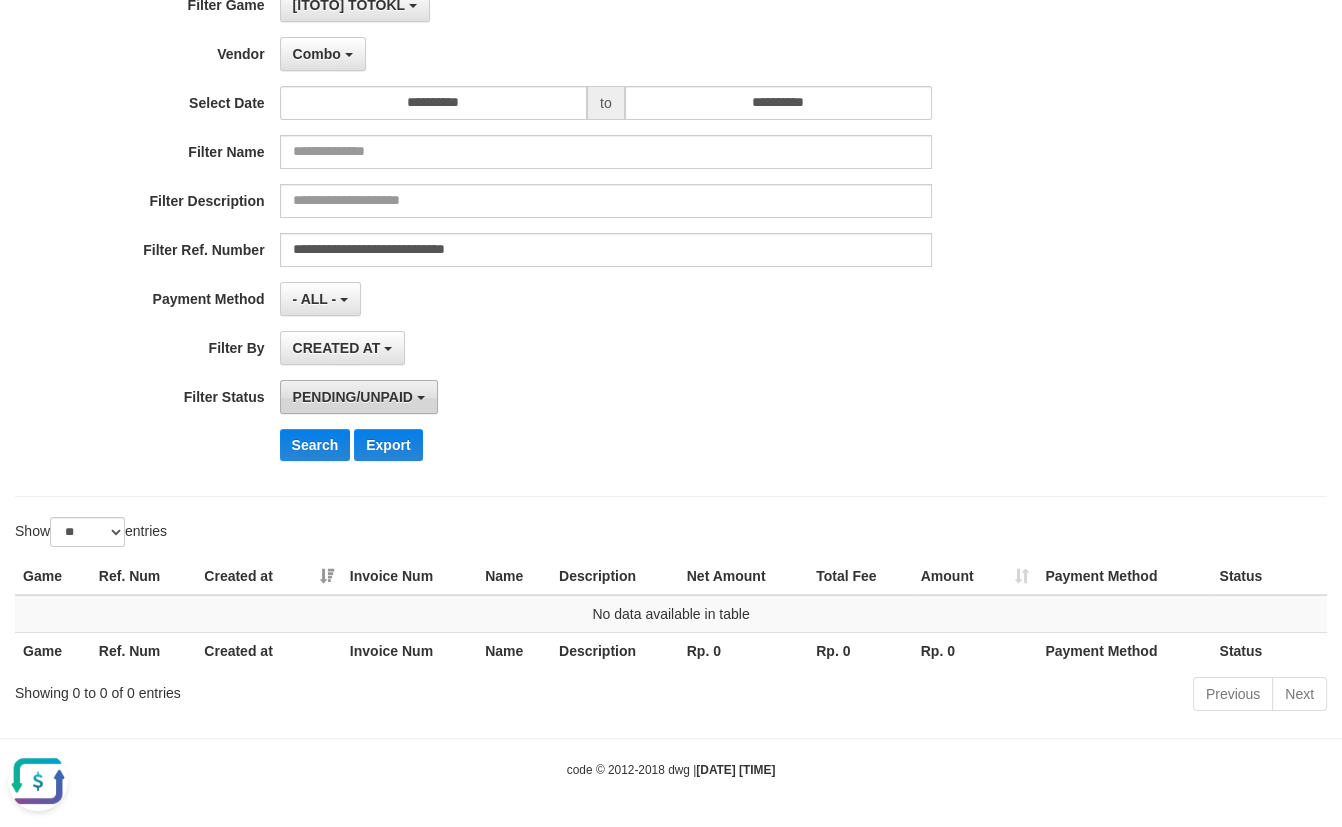 click on "PENDING/UNPAID" at bounding box center (353, 397) 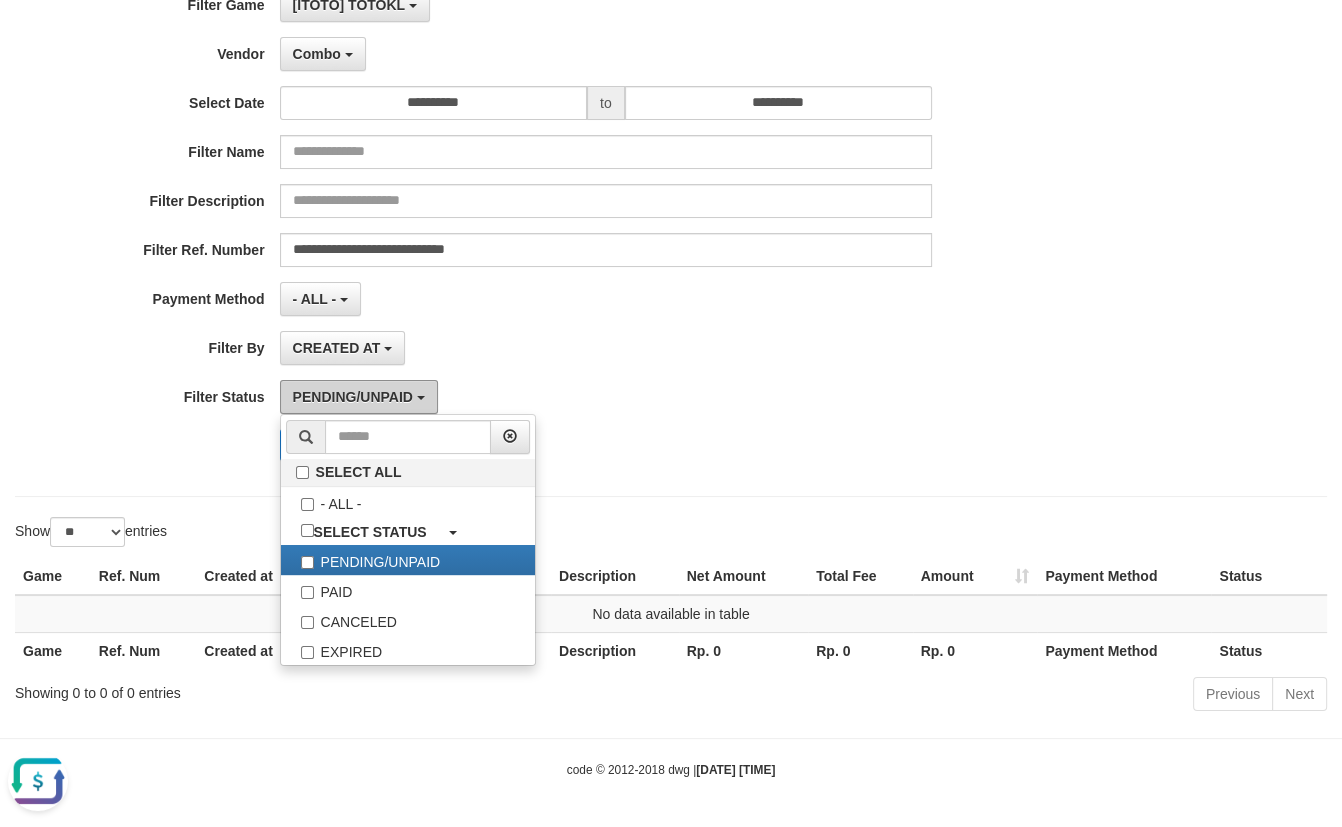click on "PENDING/UNPAID" at bounding box center [353, 397] 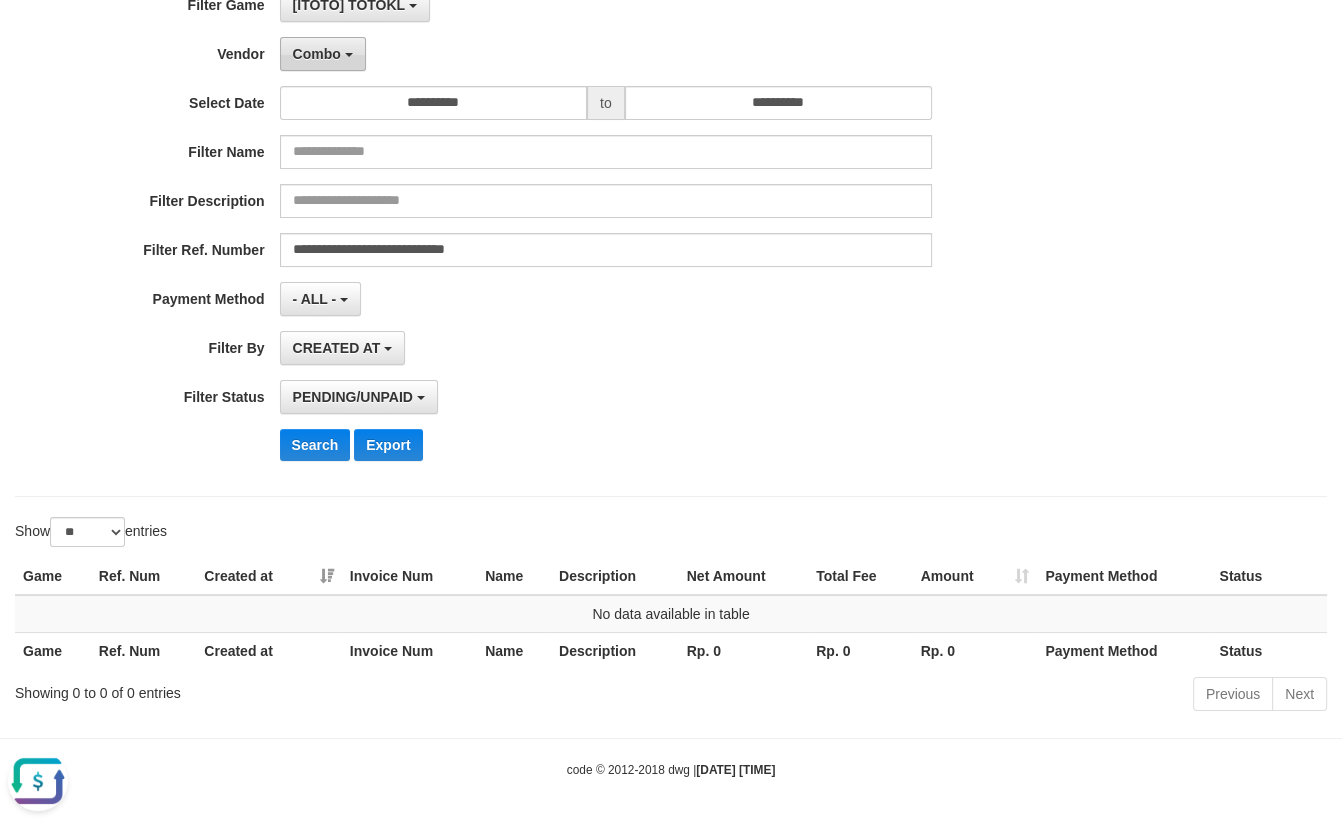 click on "Combo" at bounding box center (323, 54) 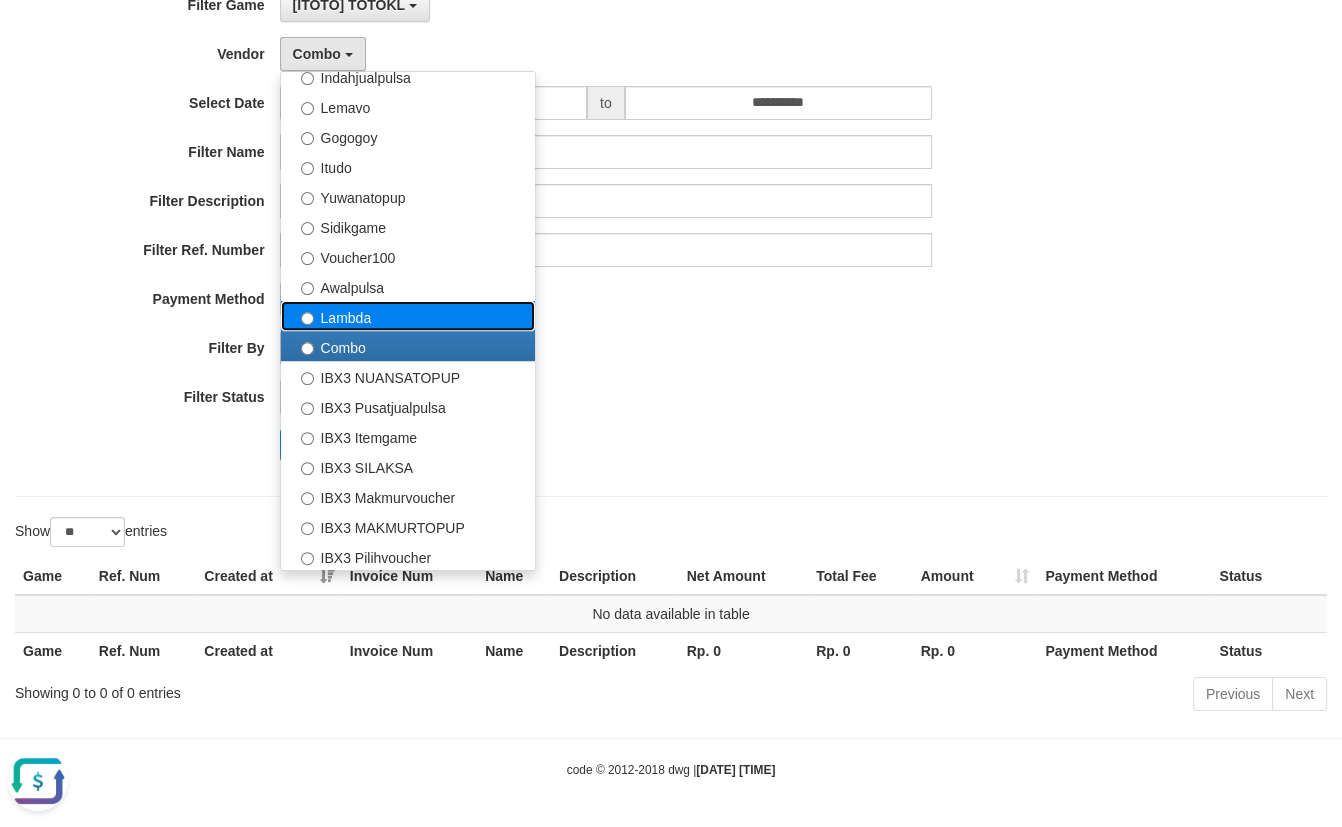 click on "Lambda" at bounding box center (408, 316) 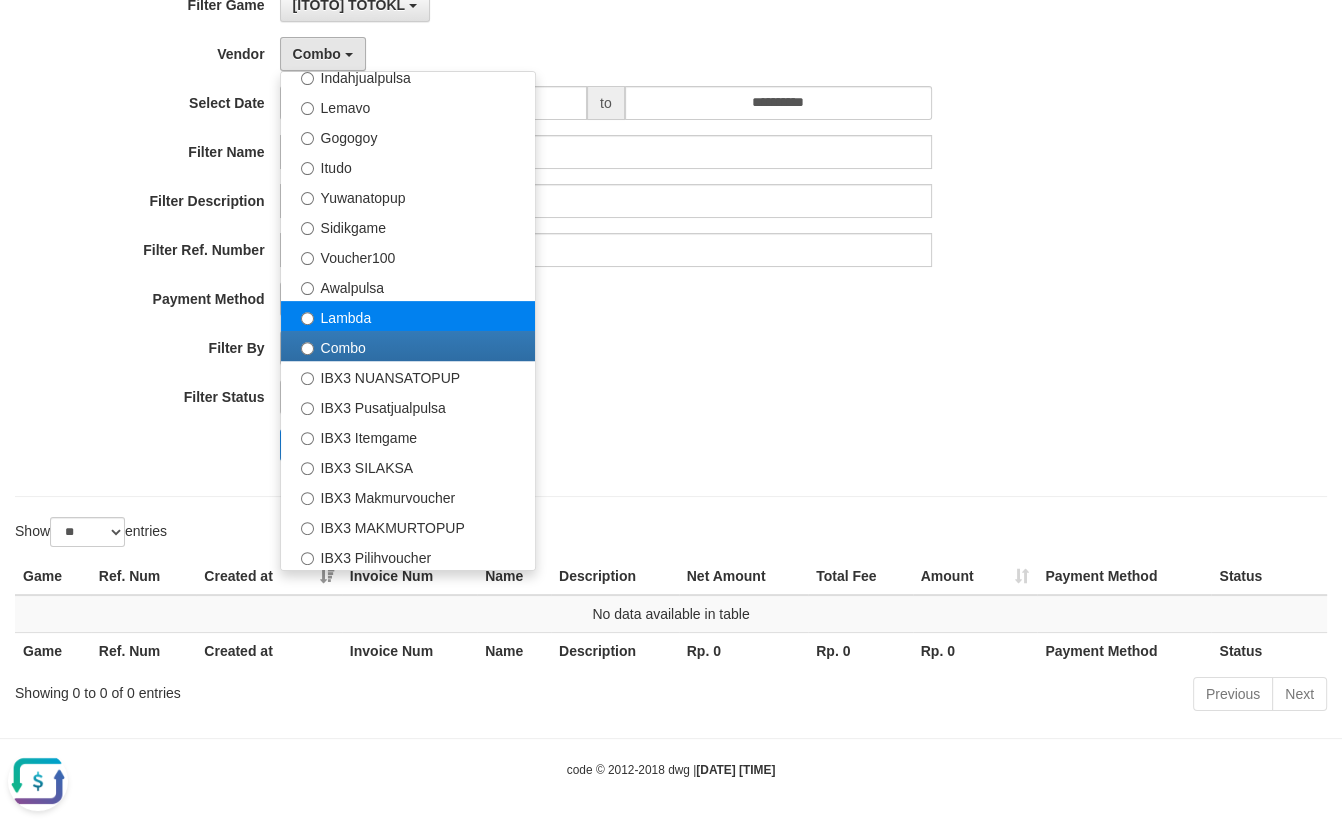 select on "**********" 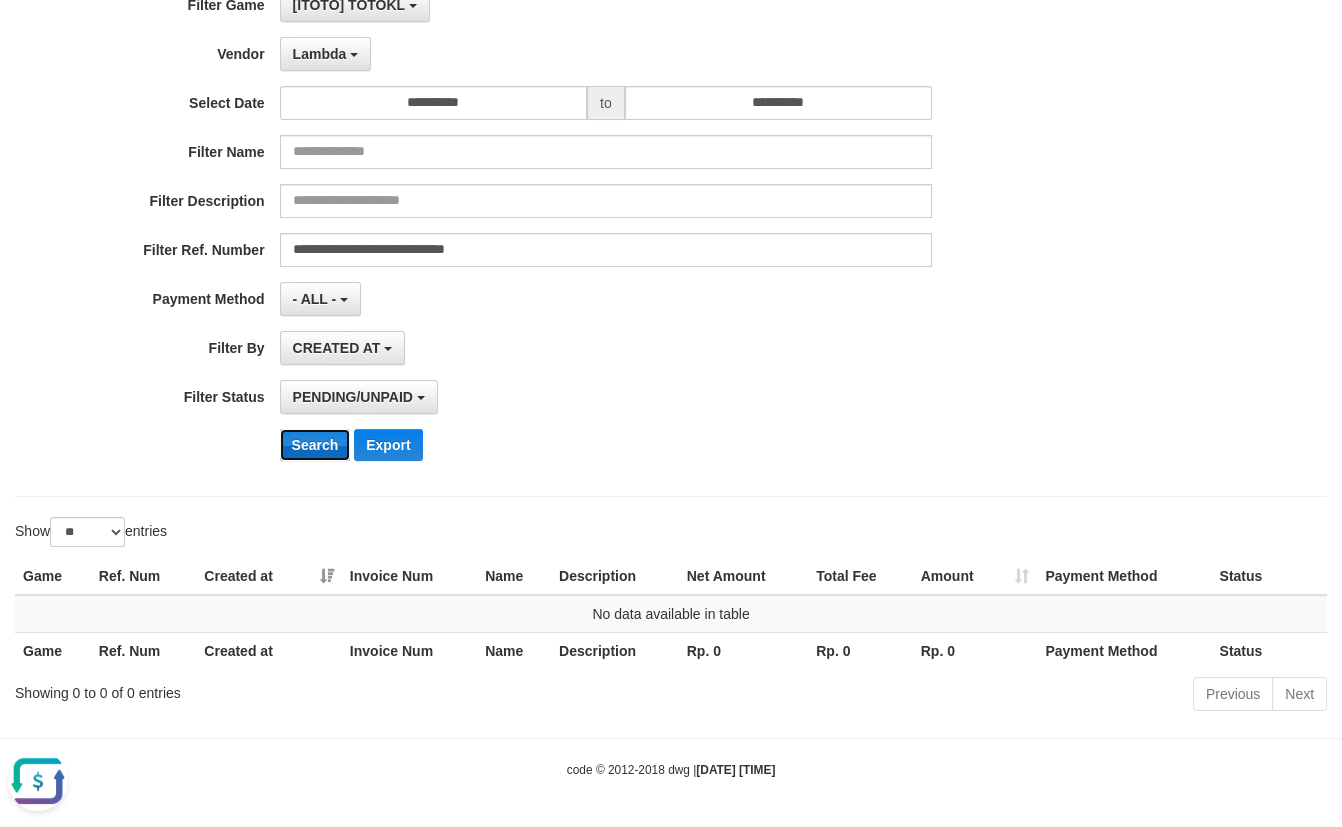 click on "Search" at bounding box center [315, 445] 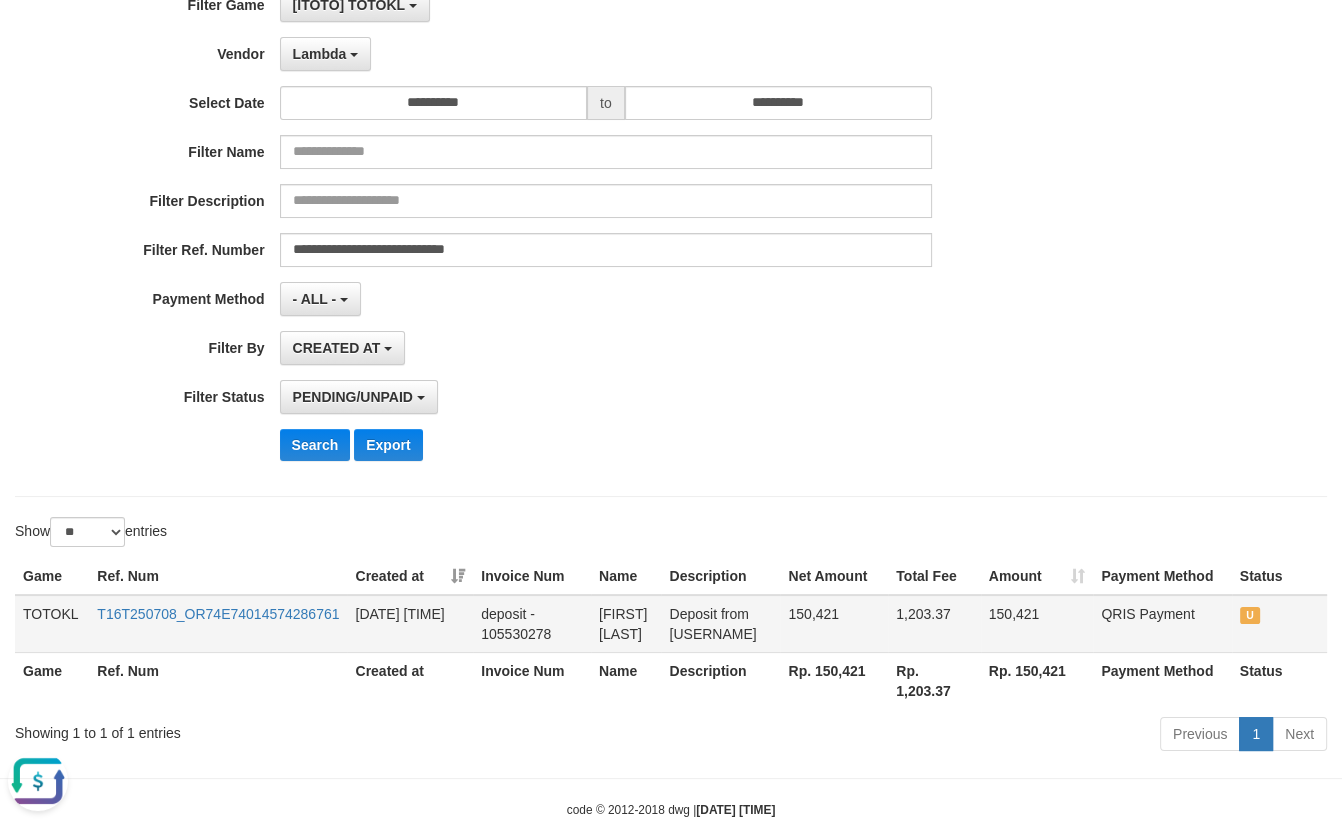click on "Deposit from [USERNAME]" at bounding box center (720, 624) 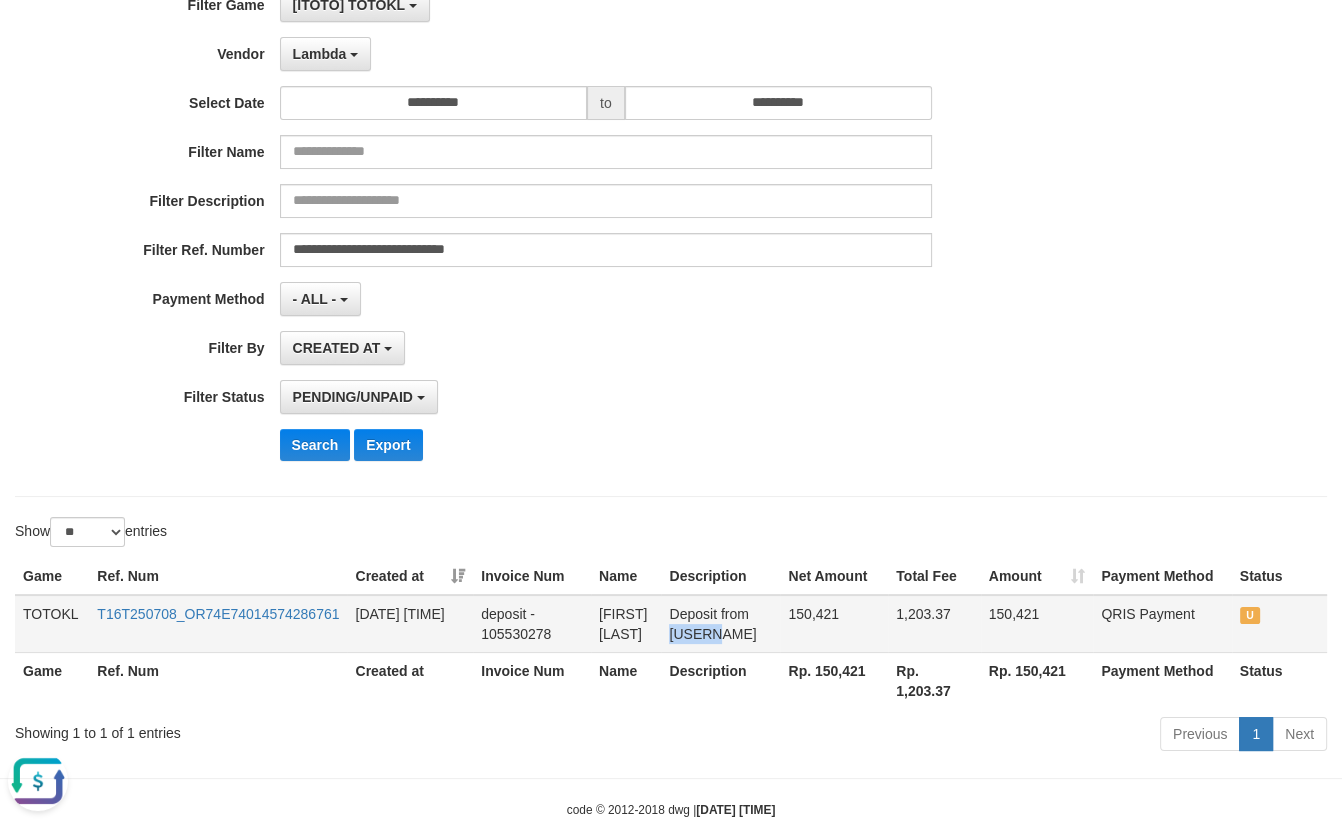click on "Deposit from [USERNAME]" at bounding box center (720, 624) 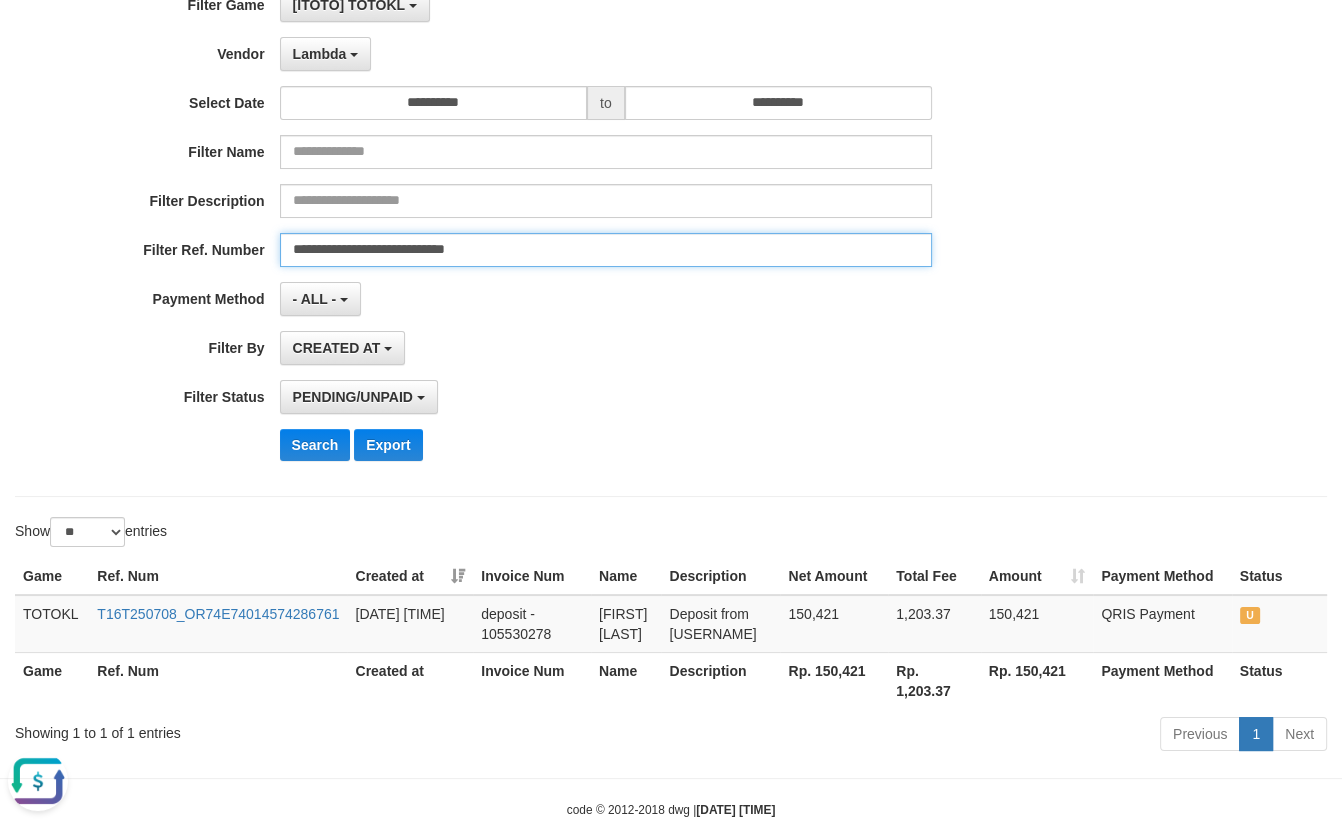 click on "**********" at bounding box center [606, 250] 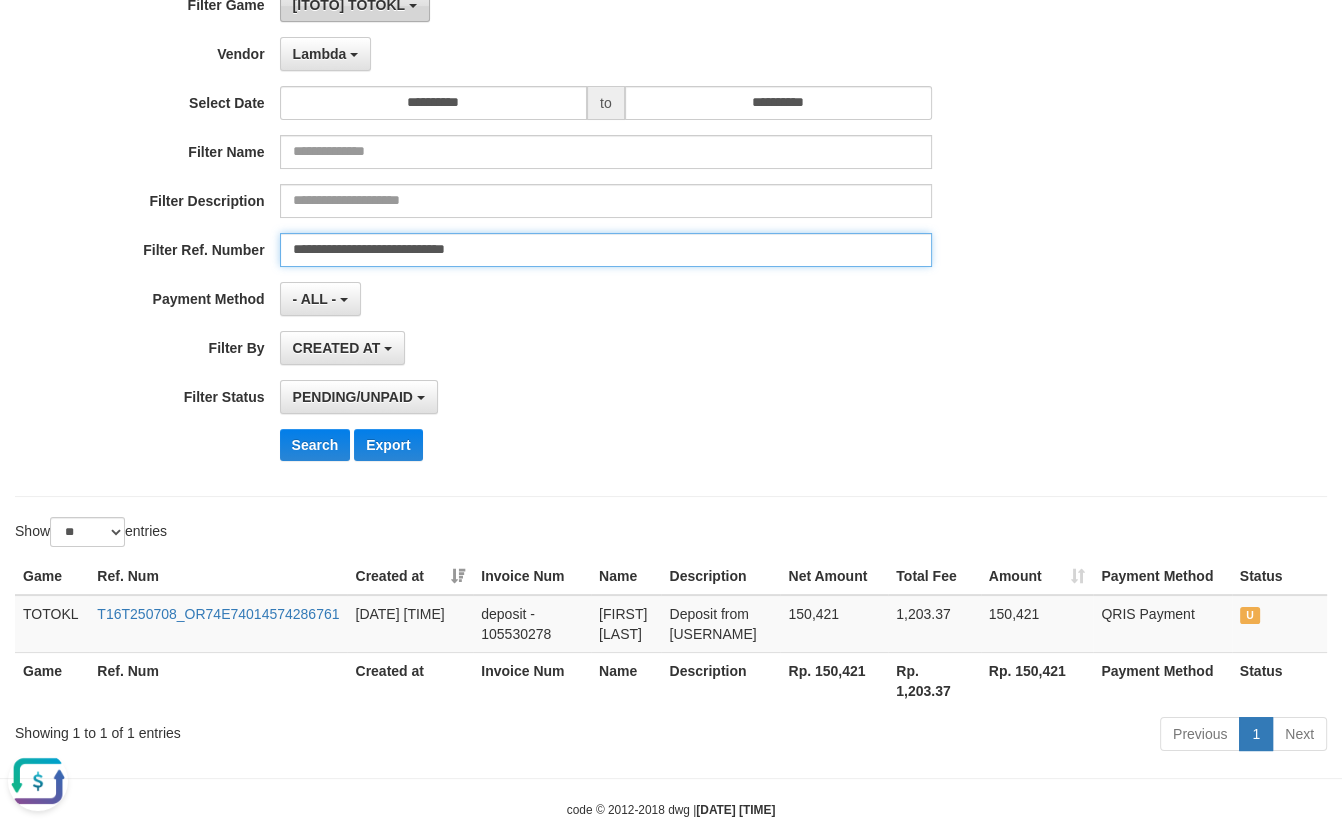 type on "**********" 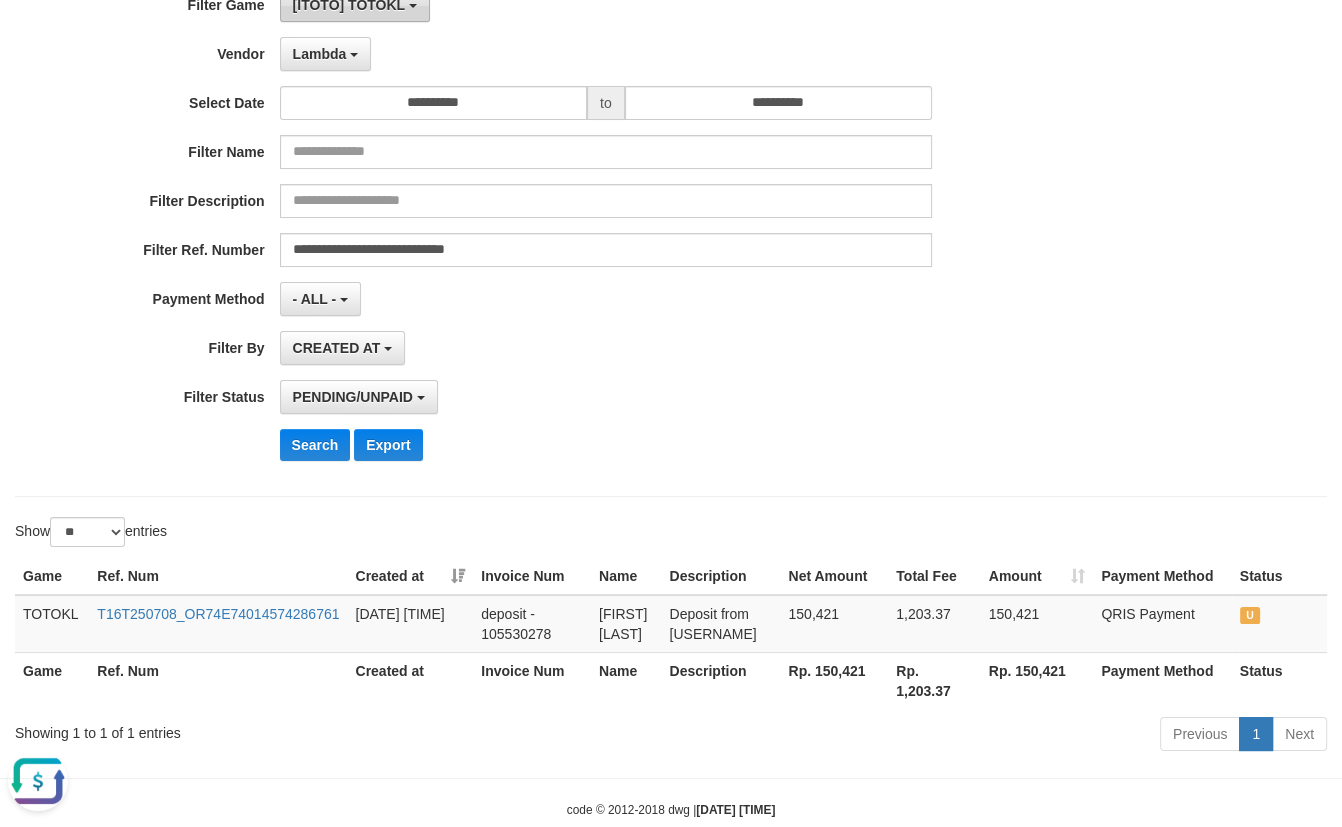 click on "[ITOTO] TOTOKL" at bounding box center (349, 5) 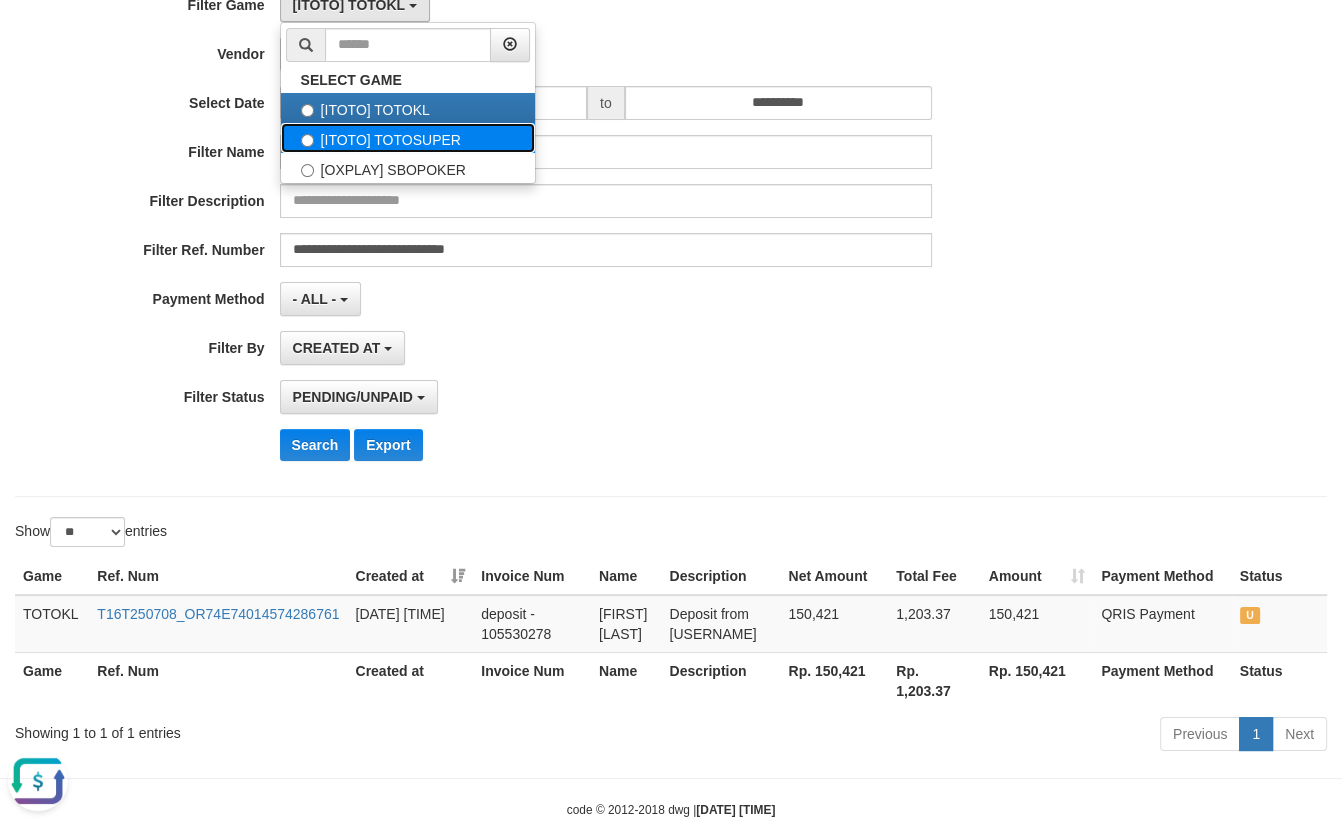 click on "[ITOTO] TOTOSUPER" at bounding box center [408, 138] 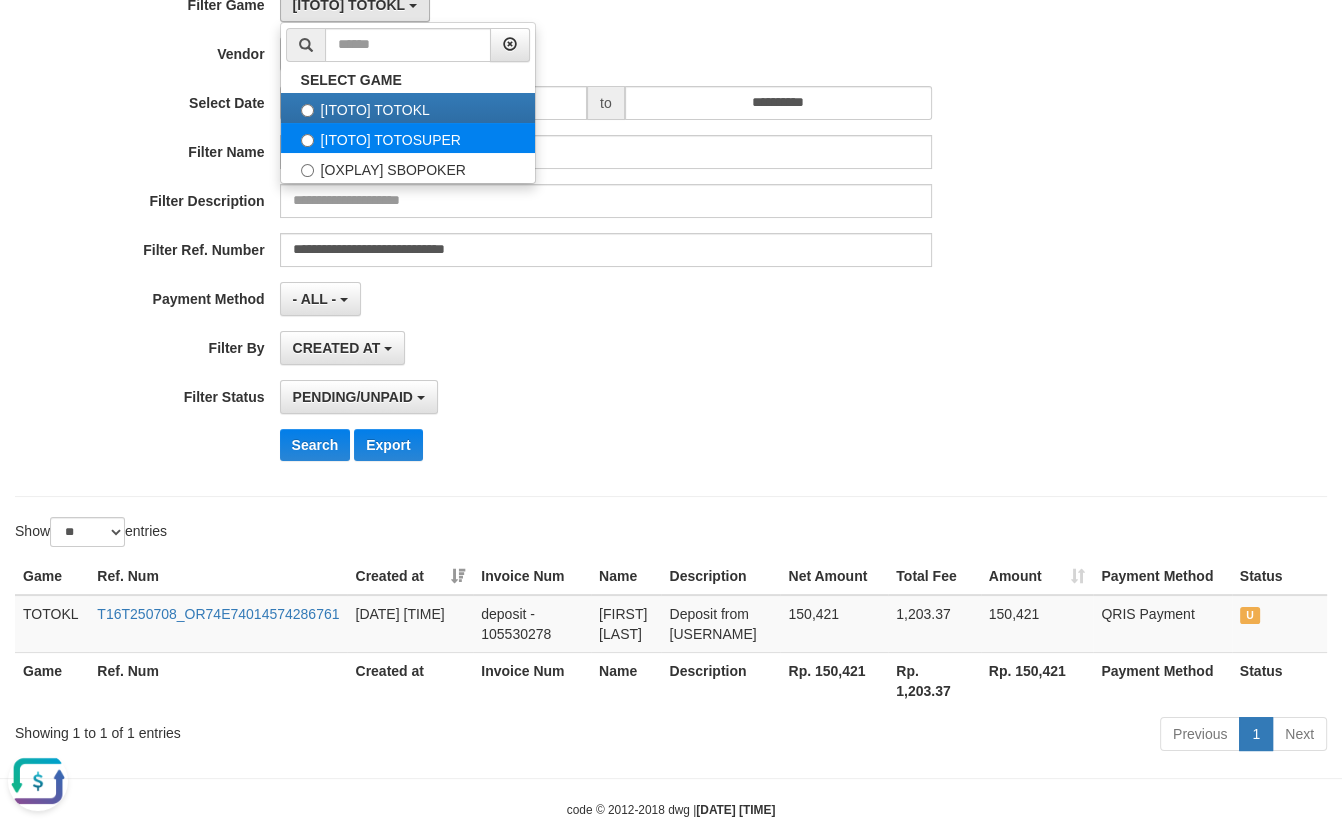 select on "***" 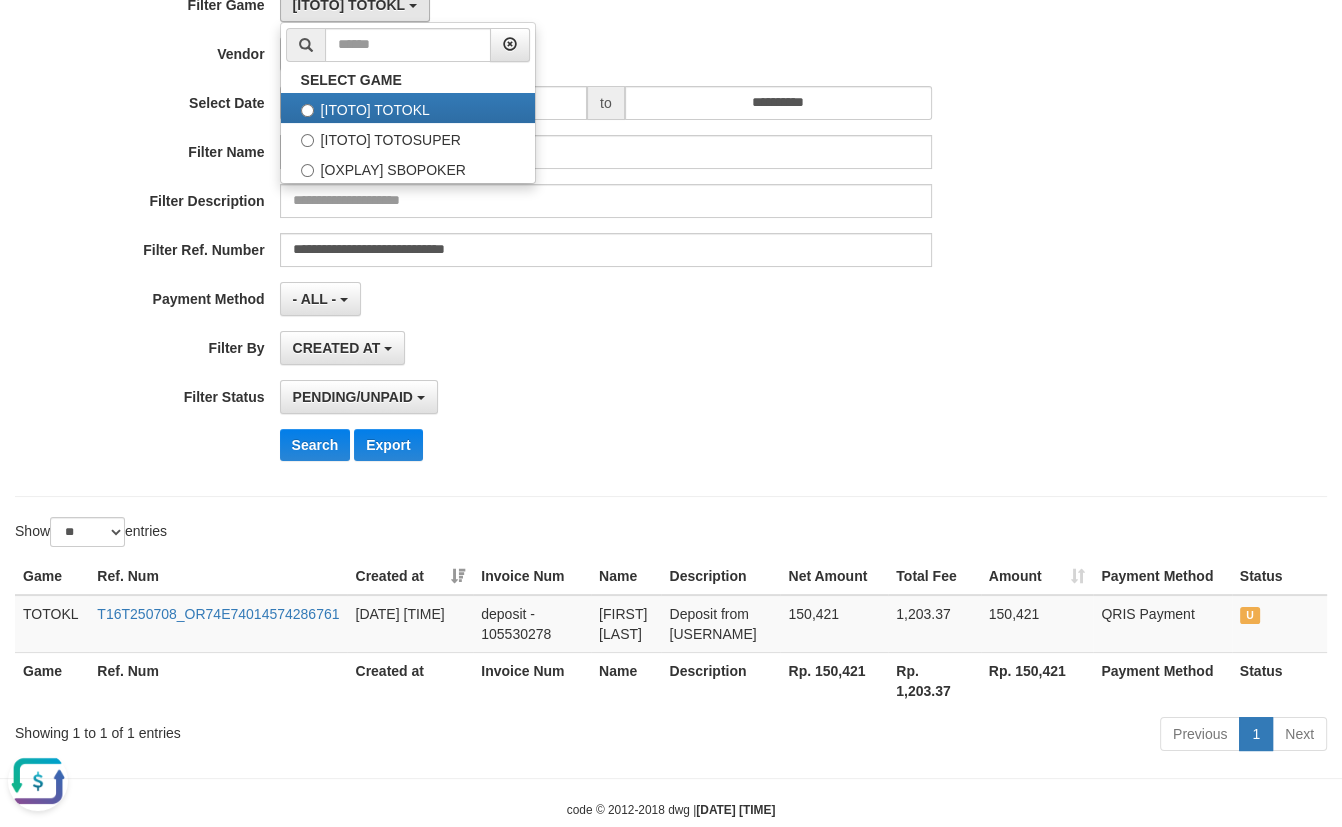 scroll, scrollTop: 35, scrollLeft: 0, axis: vertical 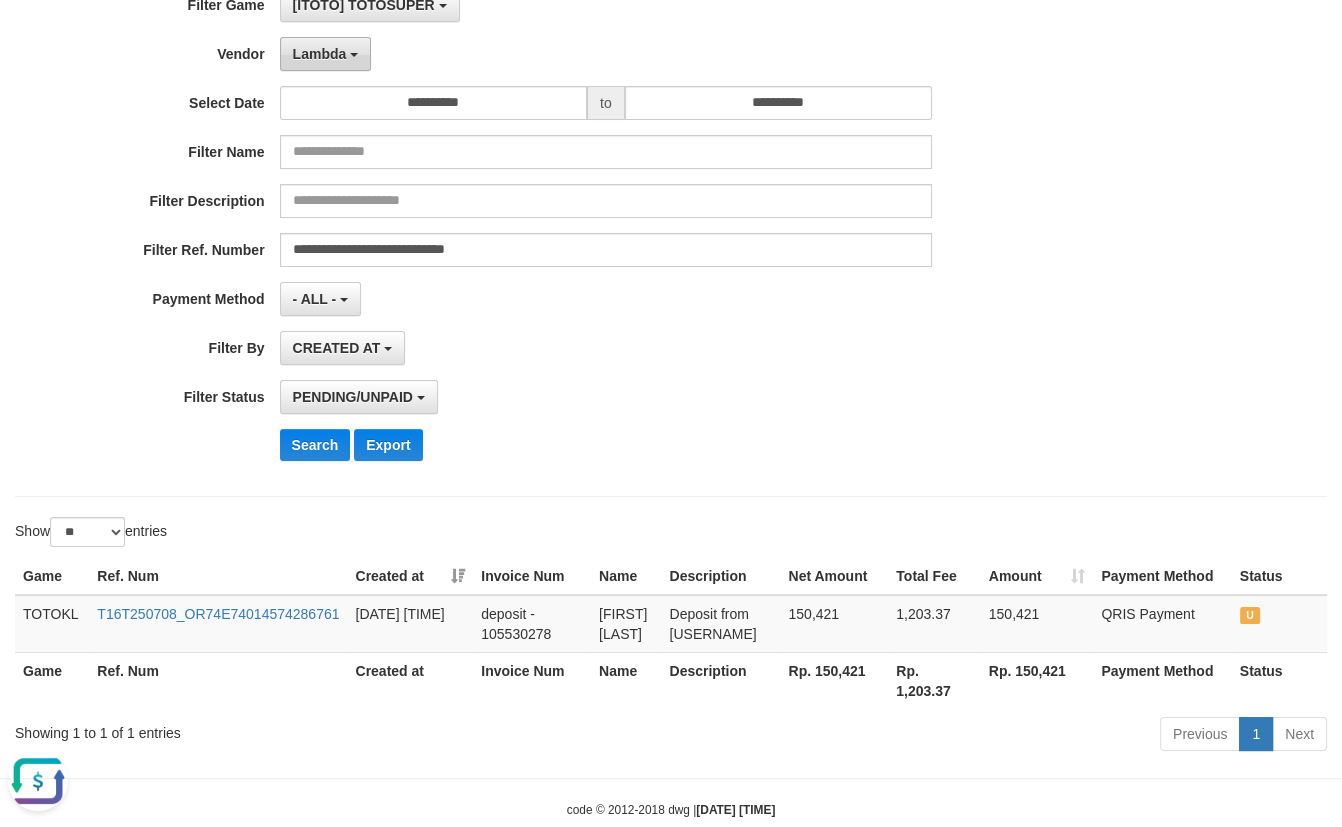 click on "Lambda" at bounding box center [326, 54] 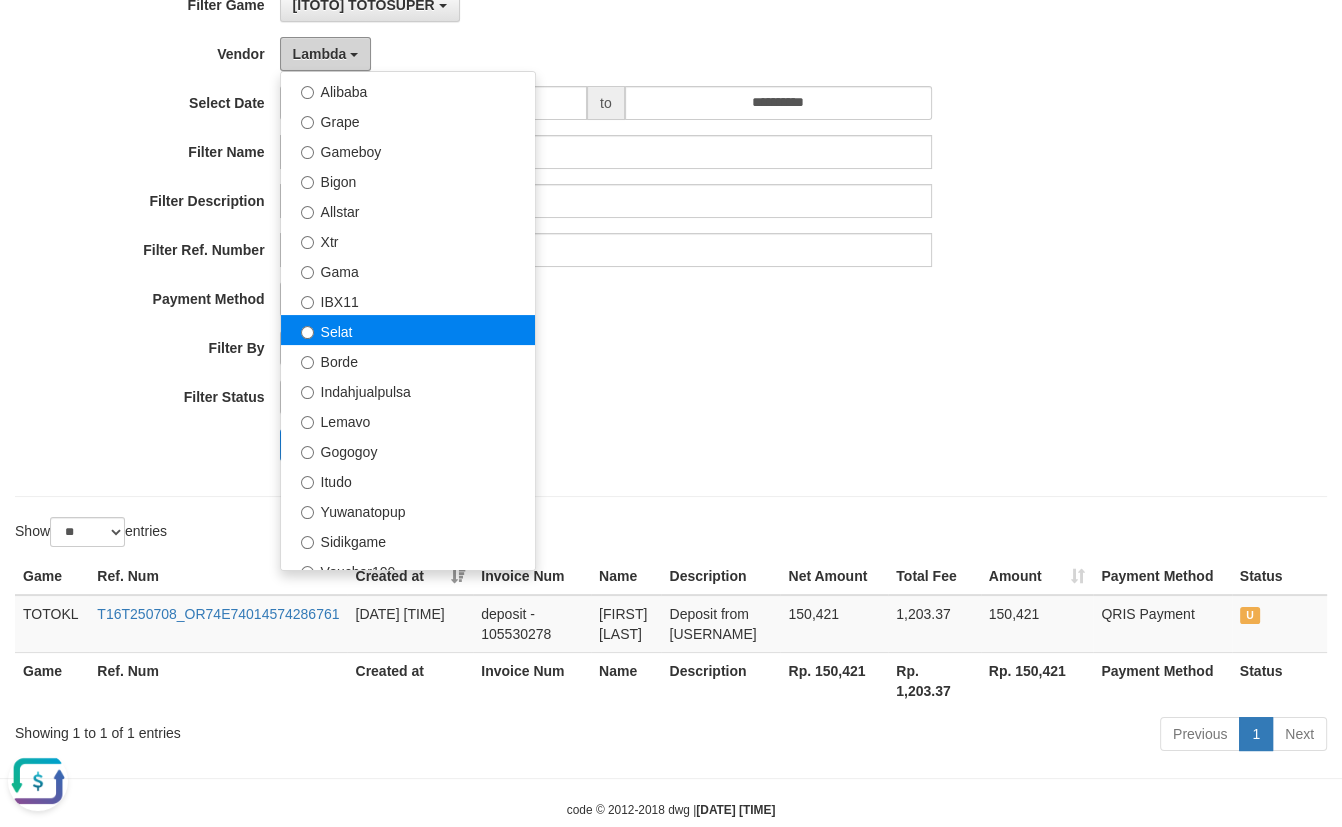 scroll, scrollTop: 321, scrollLeft: 0, axis: vertical 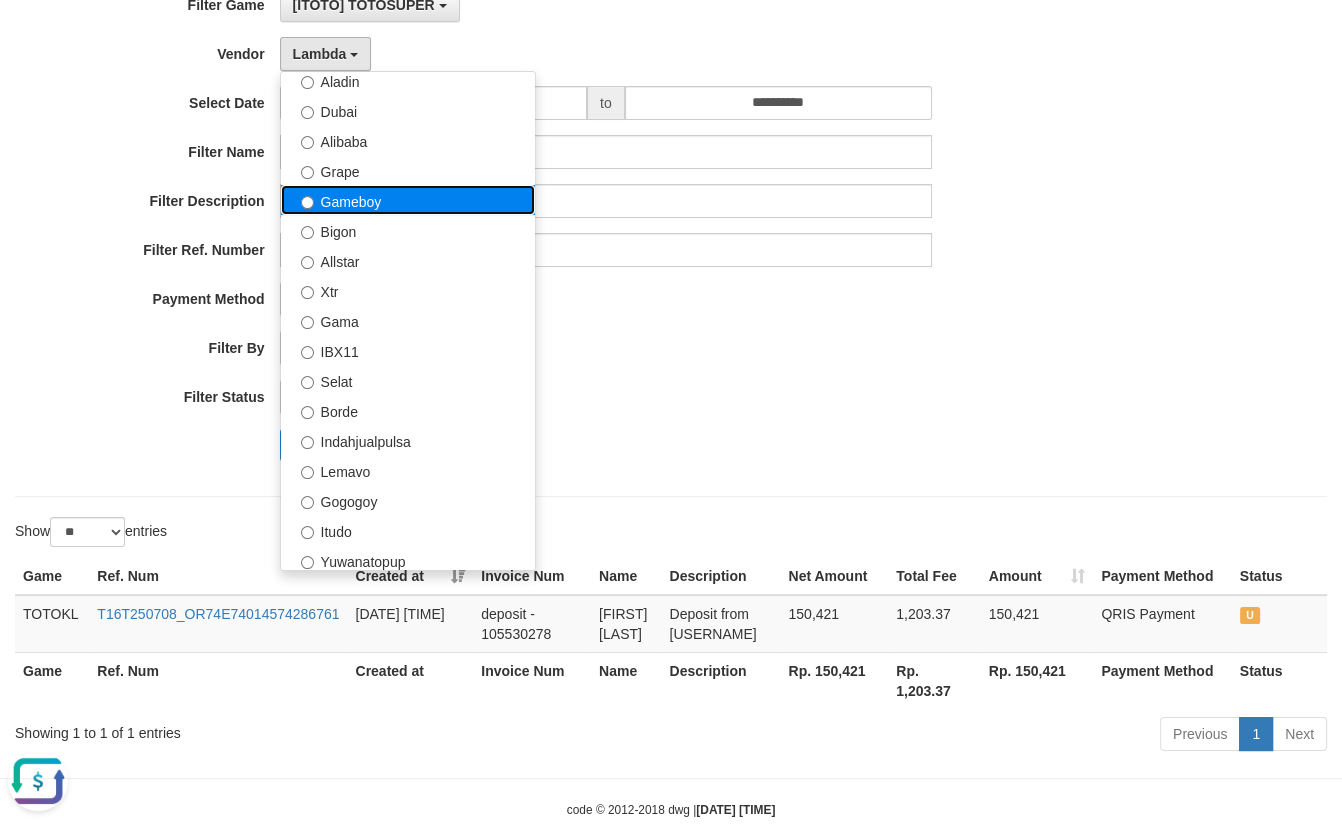 click on "Gameboy" at bounding box center (408, 200) 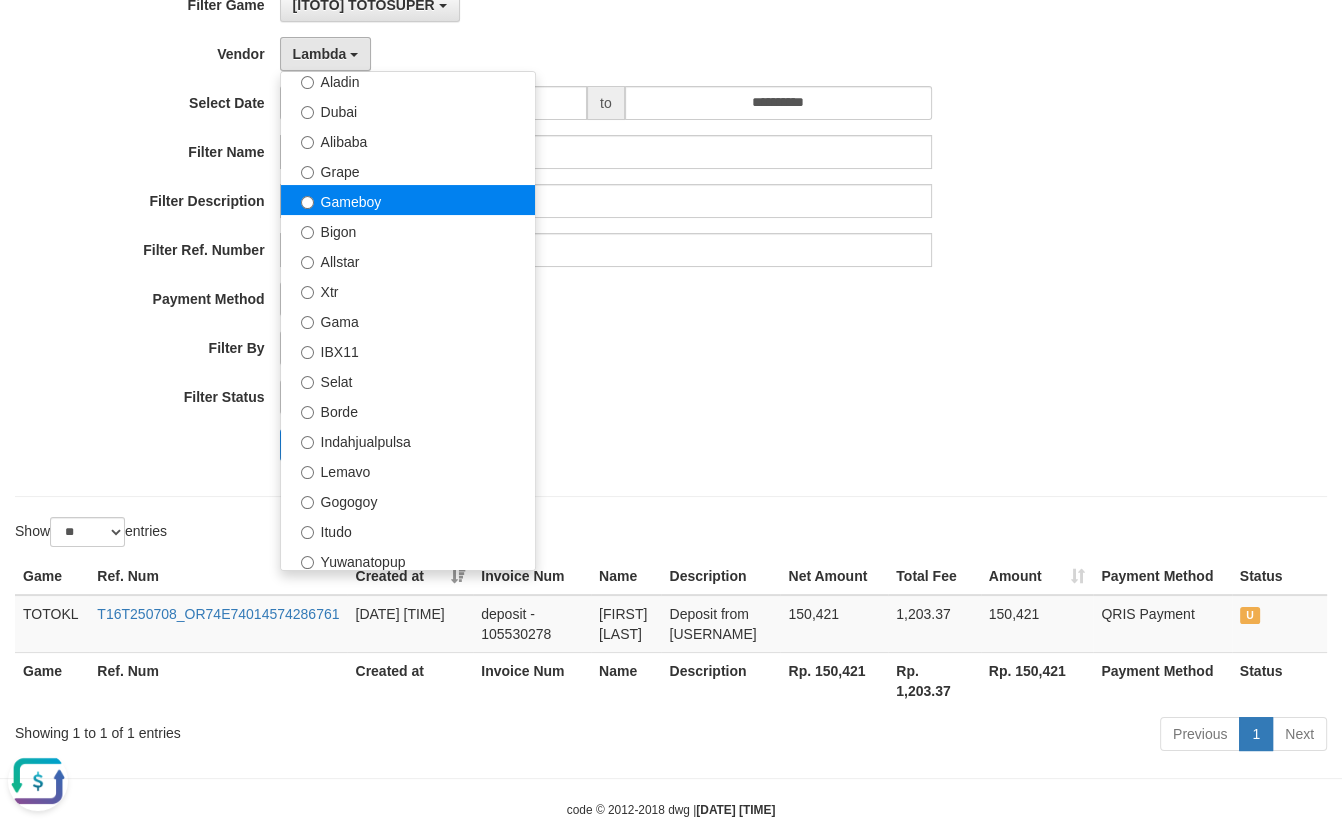 select on "**********" 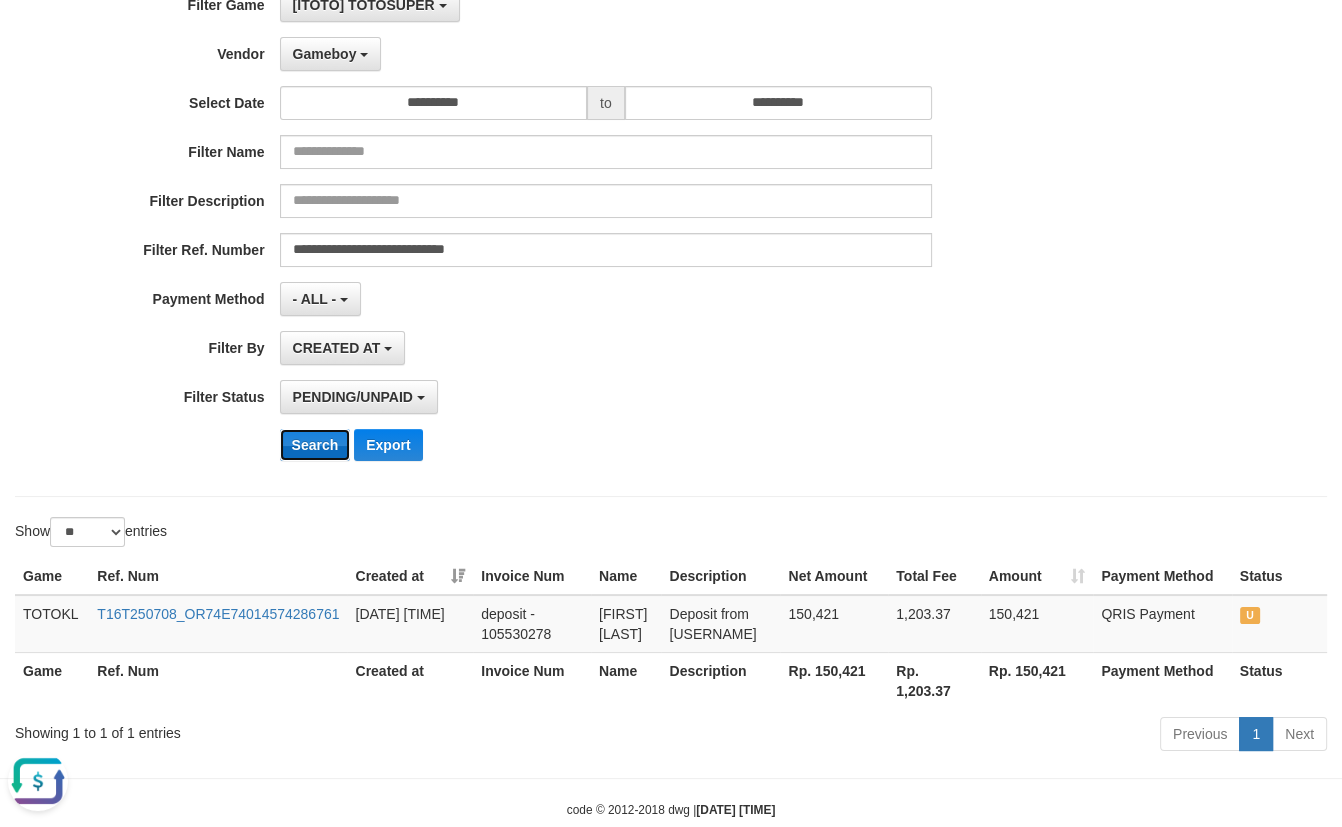 click on "Search" at bounding box center (315, 445) 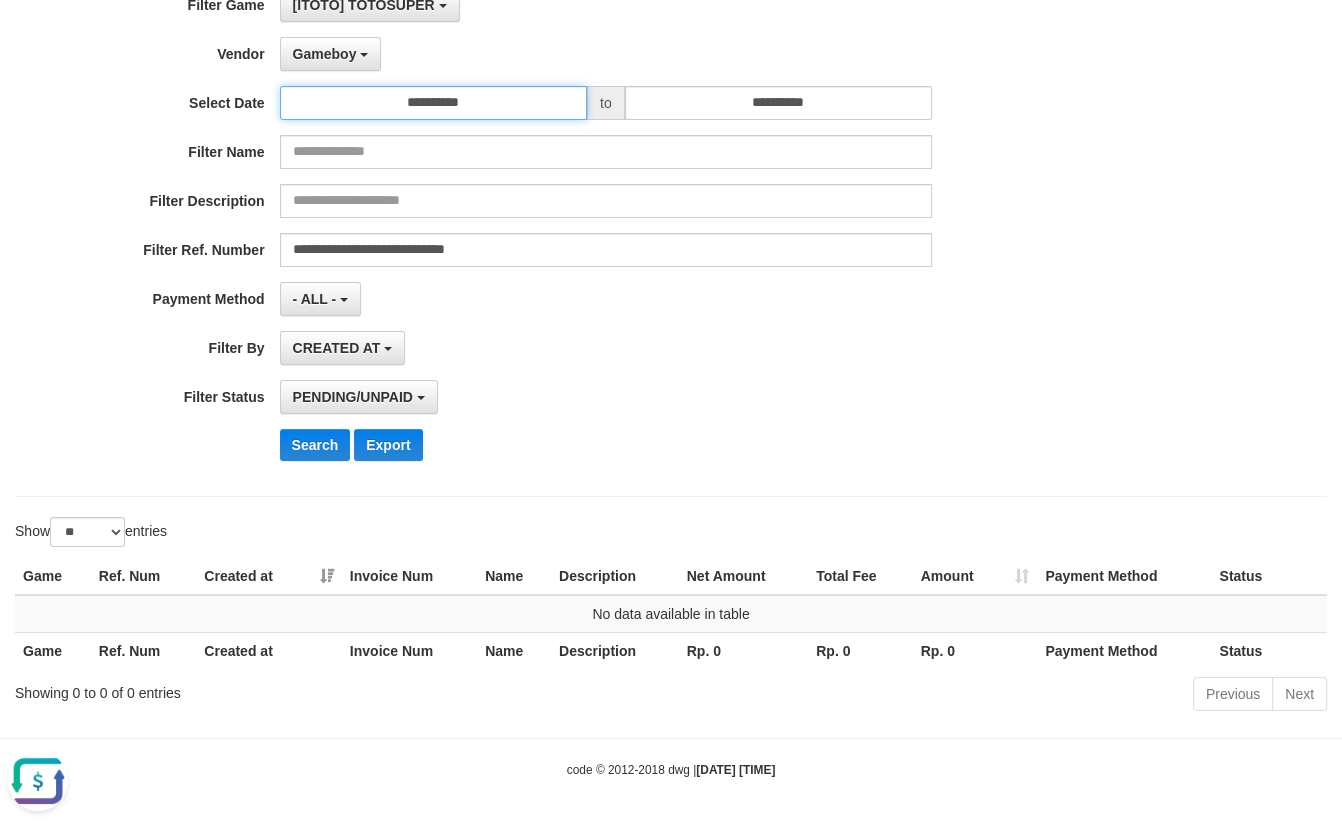 click on "**********" at bounding box center [433, 103] 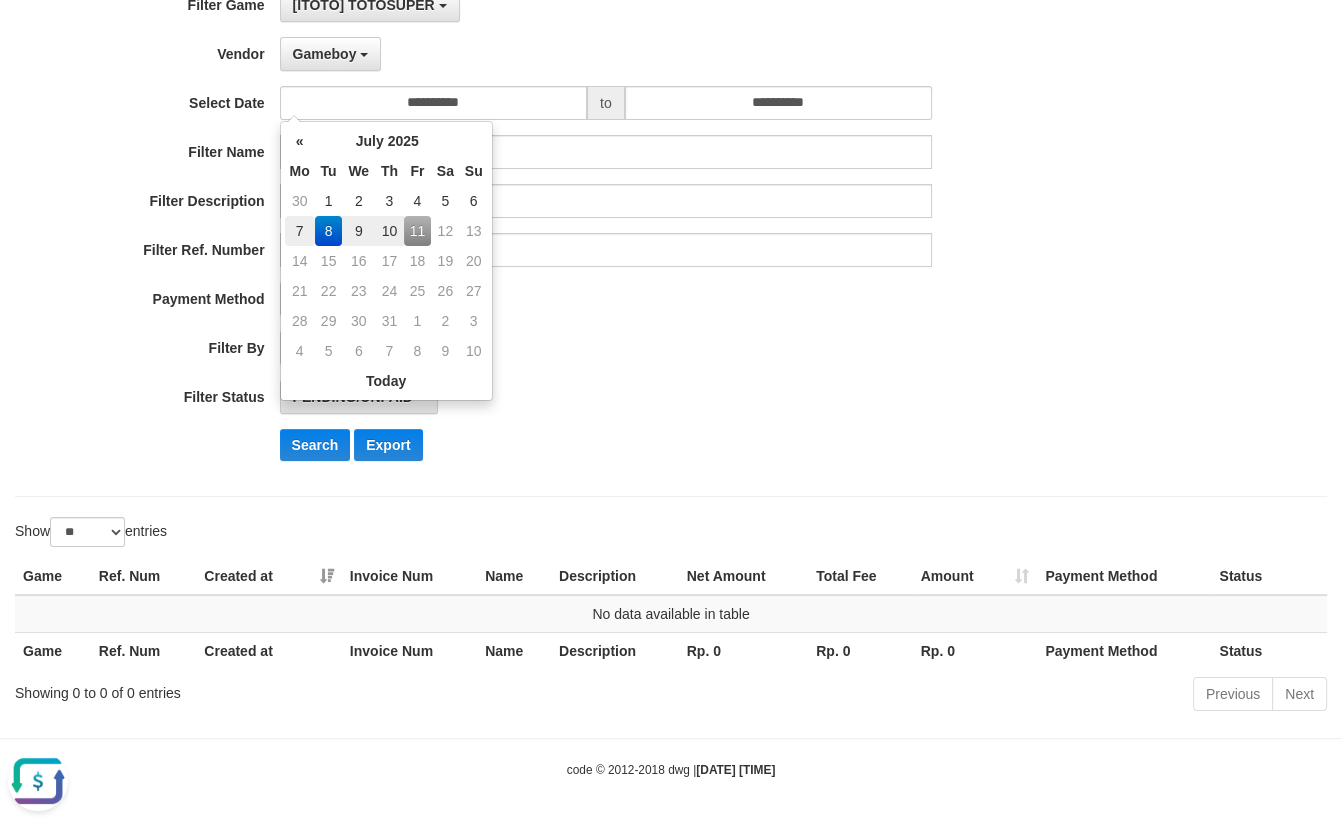 click on "7" at bounding box center (300, 231) 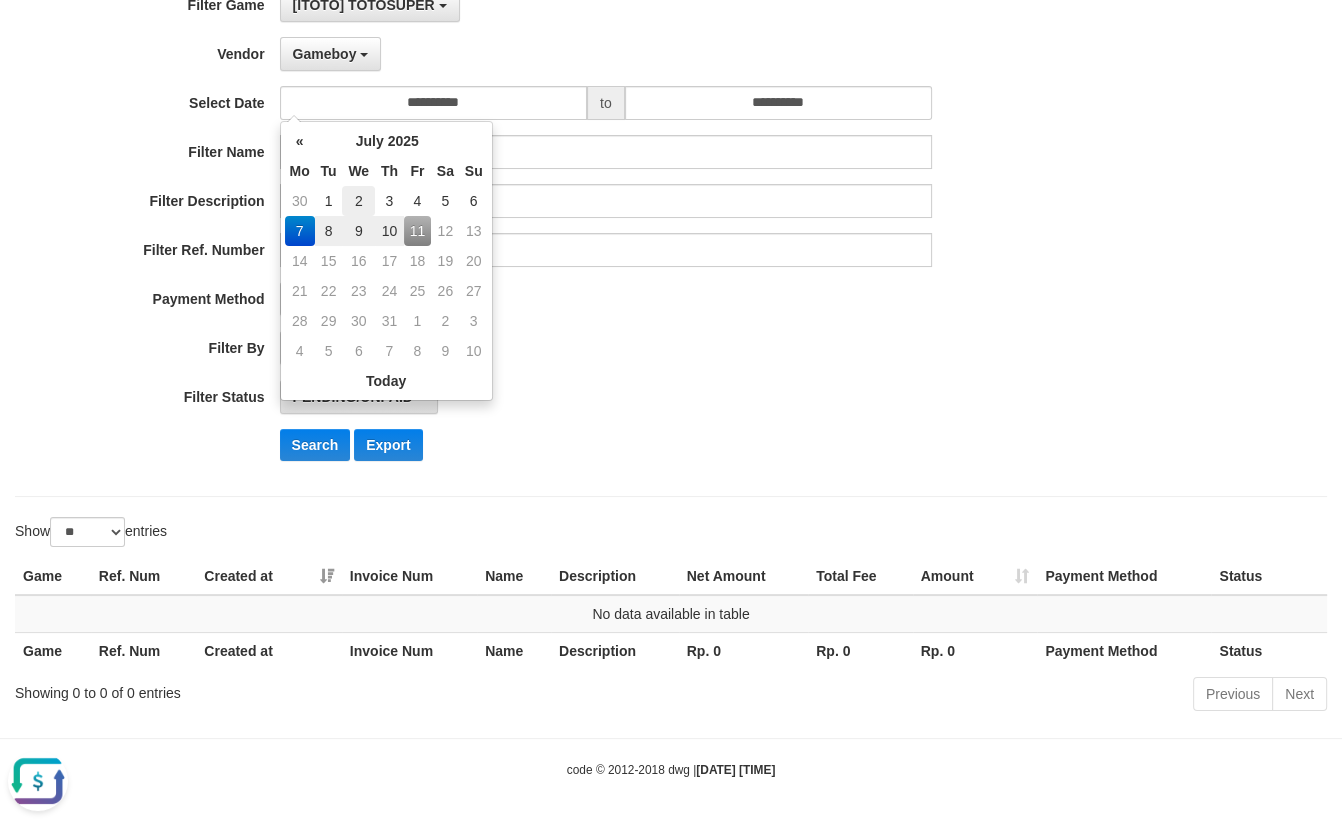 click on "2" at bounding box center [358, 201] 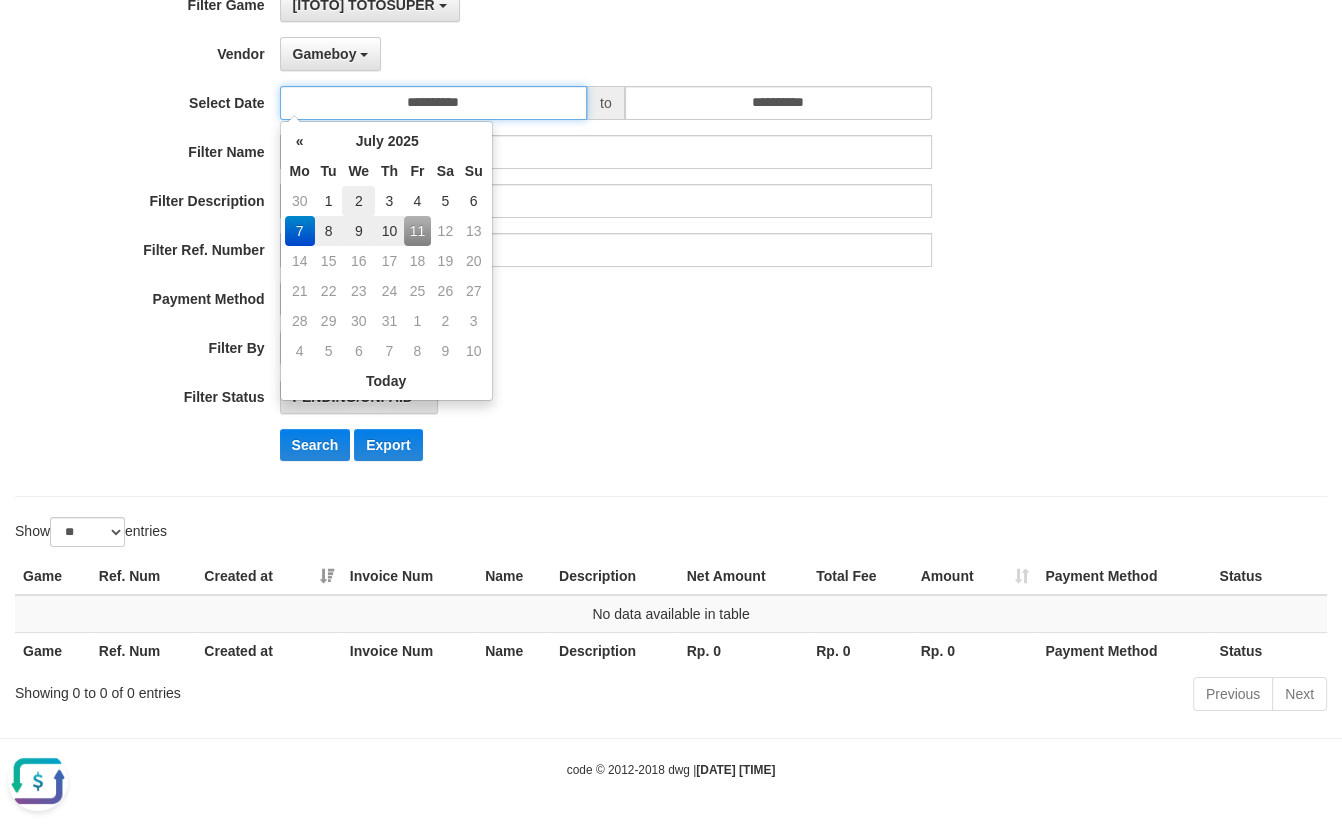 type on "**********" 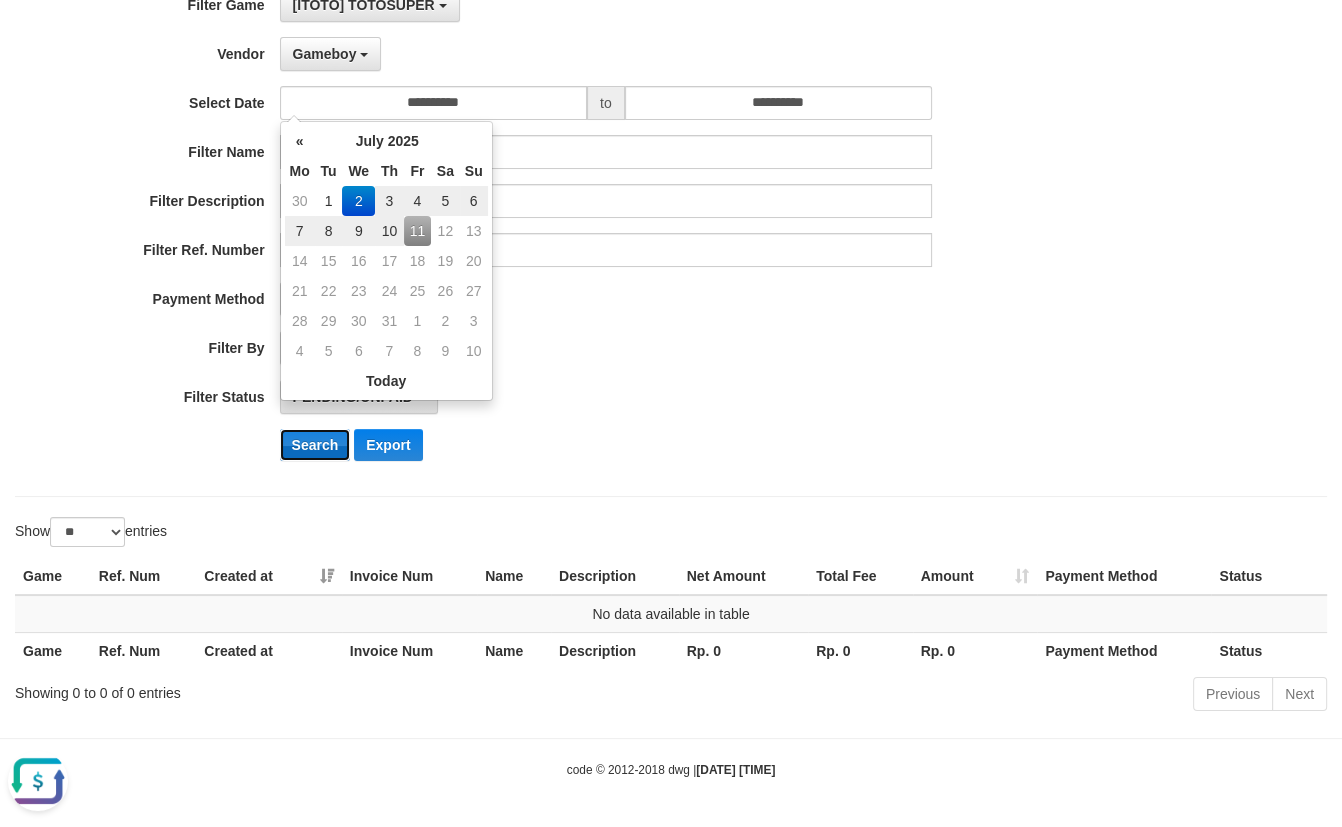 click on "Search" at bounding box center [315, 445] 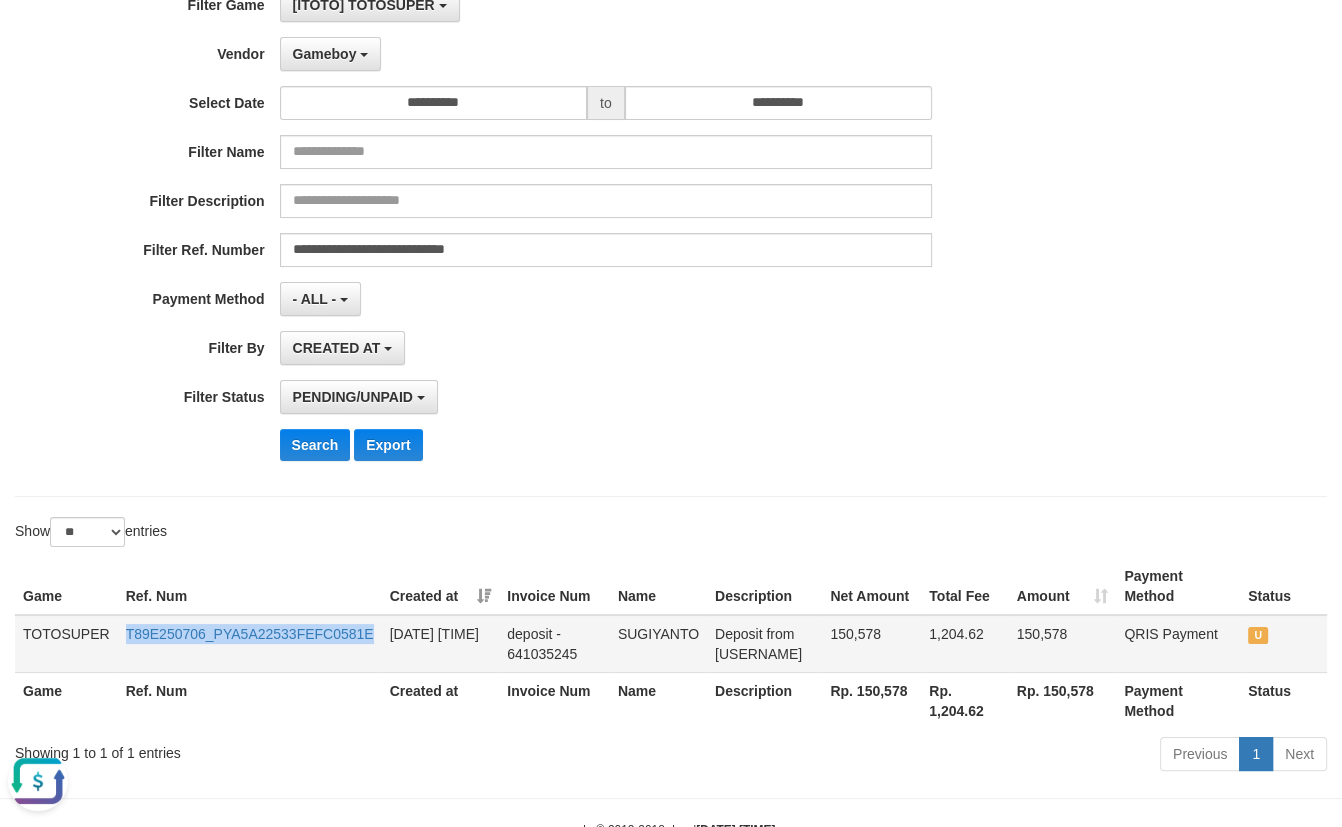 drag, startPoint x: 119, startPoint y: 627, endPoint x: 378, endPoint y: 620, distance: 259.09457 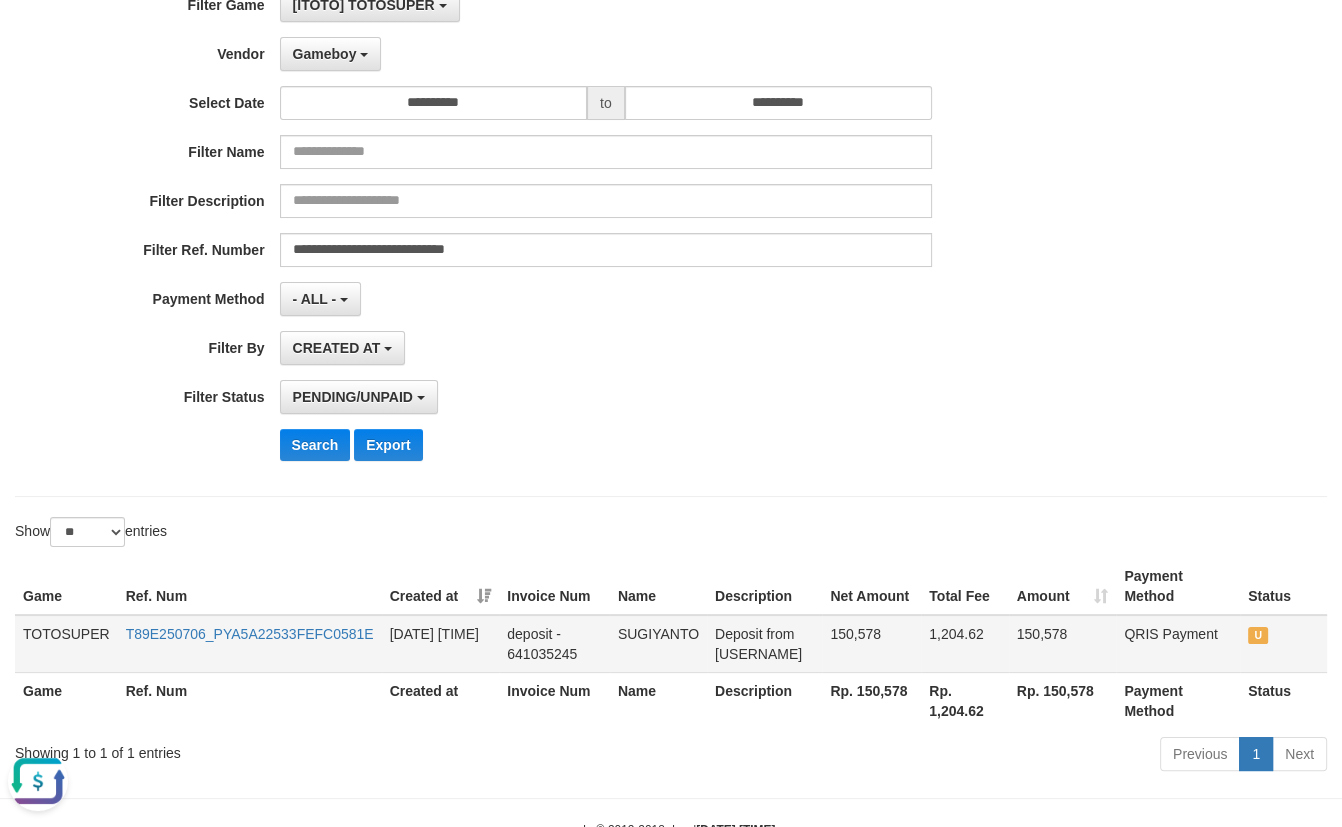 click on "Deposit from [USERNAME]" at bounding box center (764, 644) 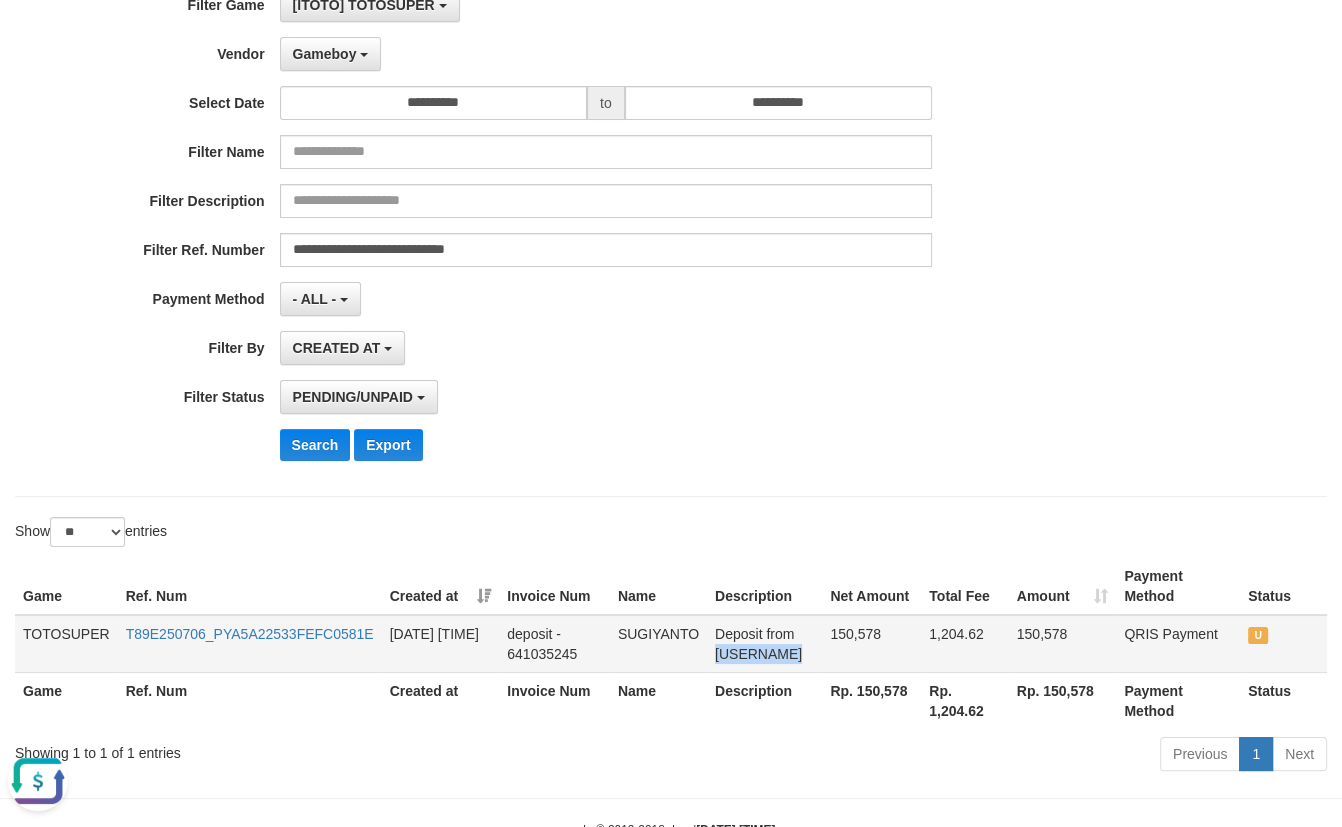 click on "Deposit from [USERNAME]" at bounding box center [764, 644] 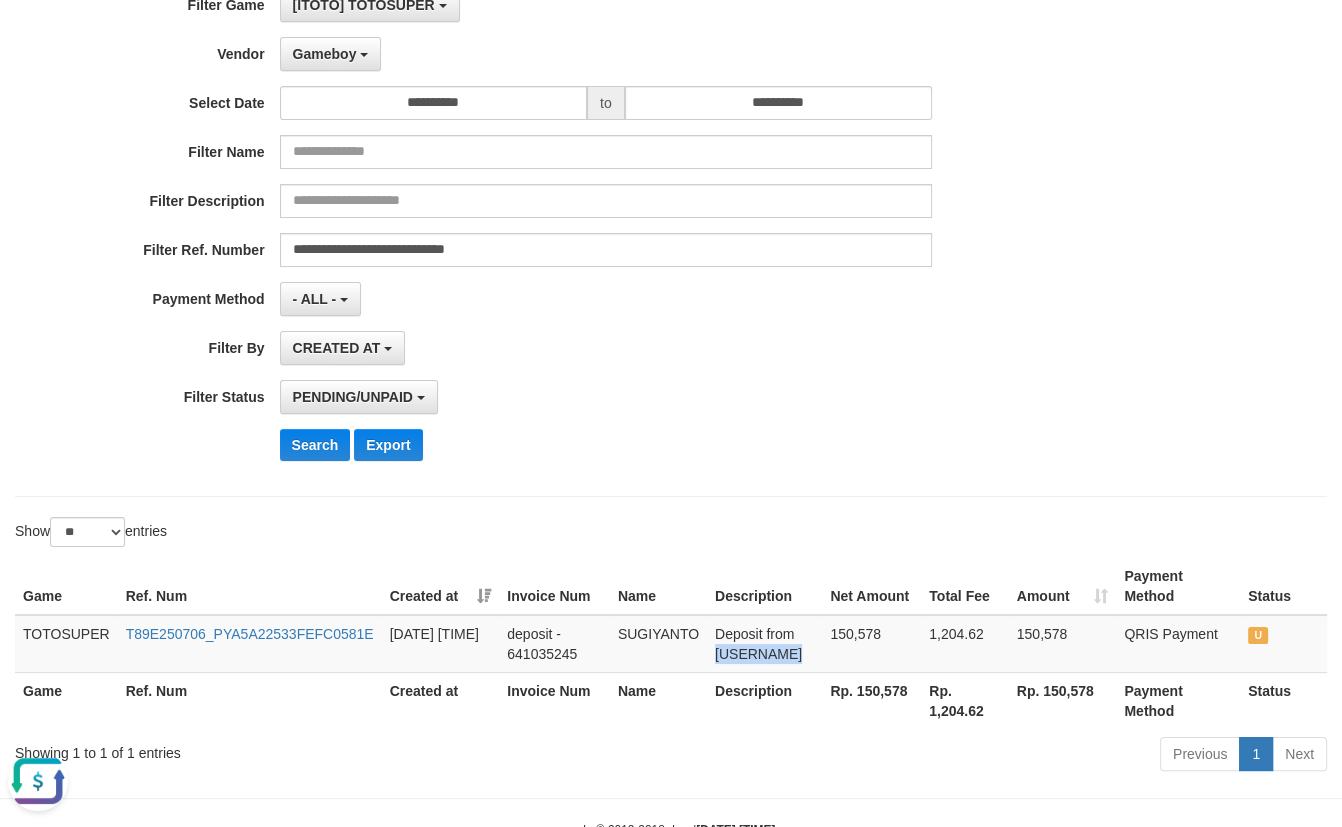 copy on "[USERNAME]" 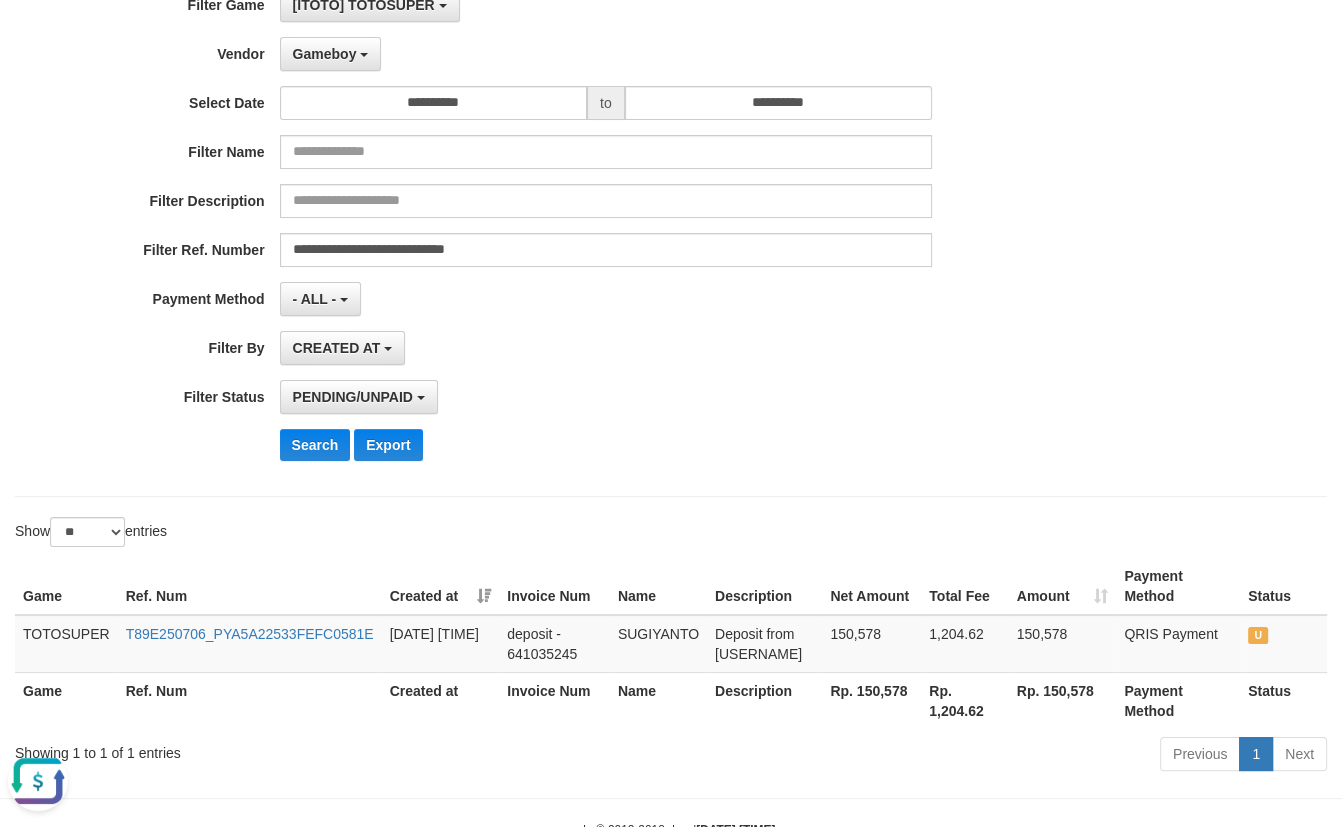 click on "Filter Game" at bounding box center [140, 1] 